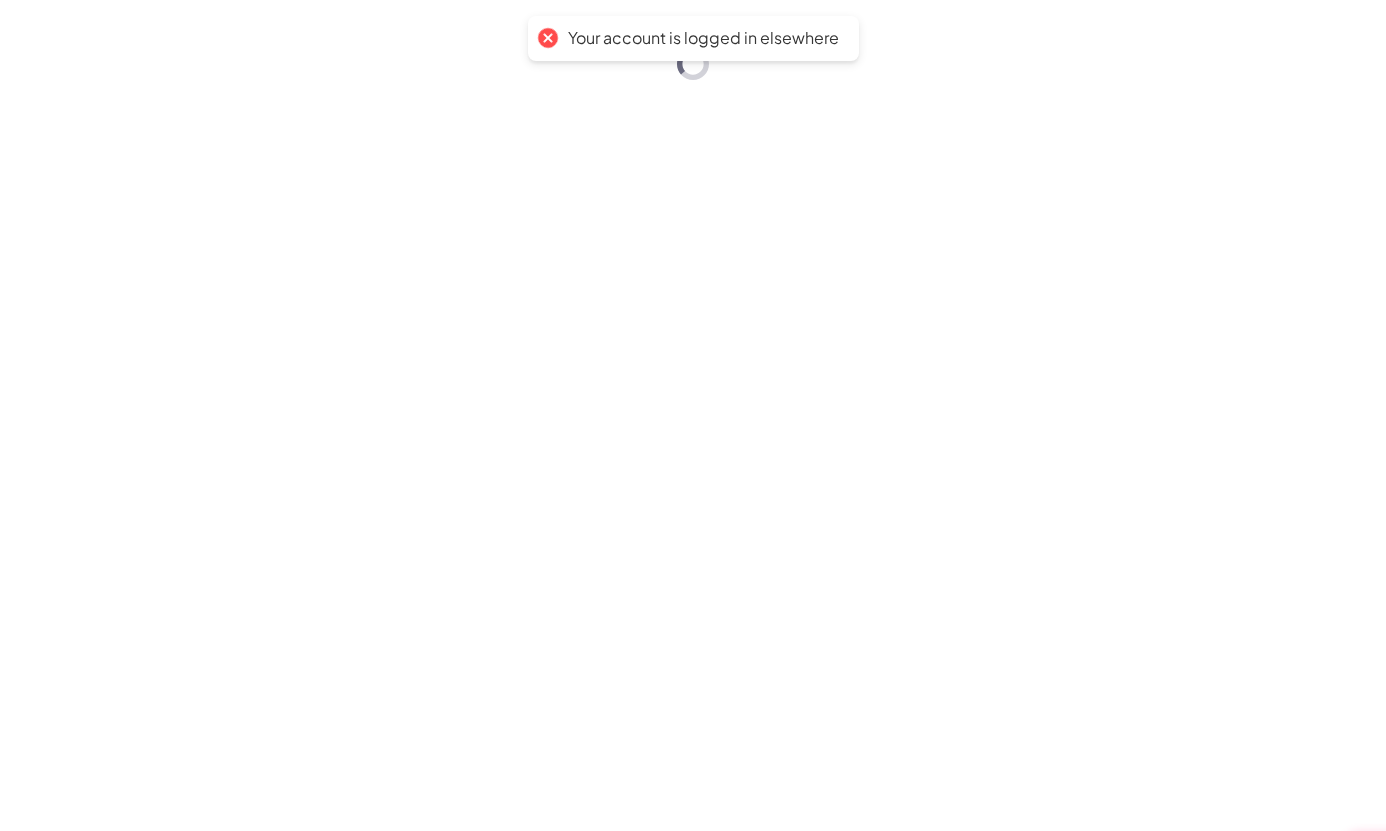 scroll, scrollTop: 0, scrollLeft: 0, axis: both 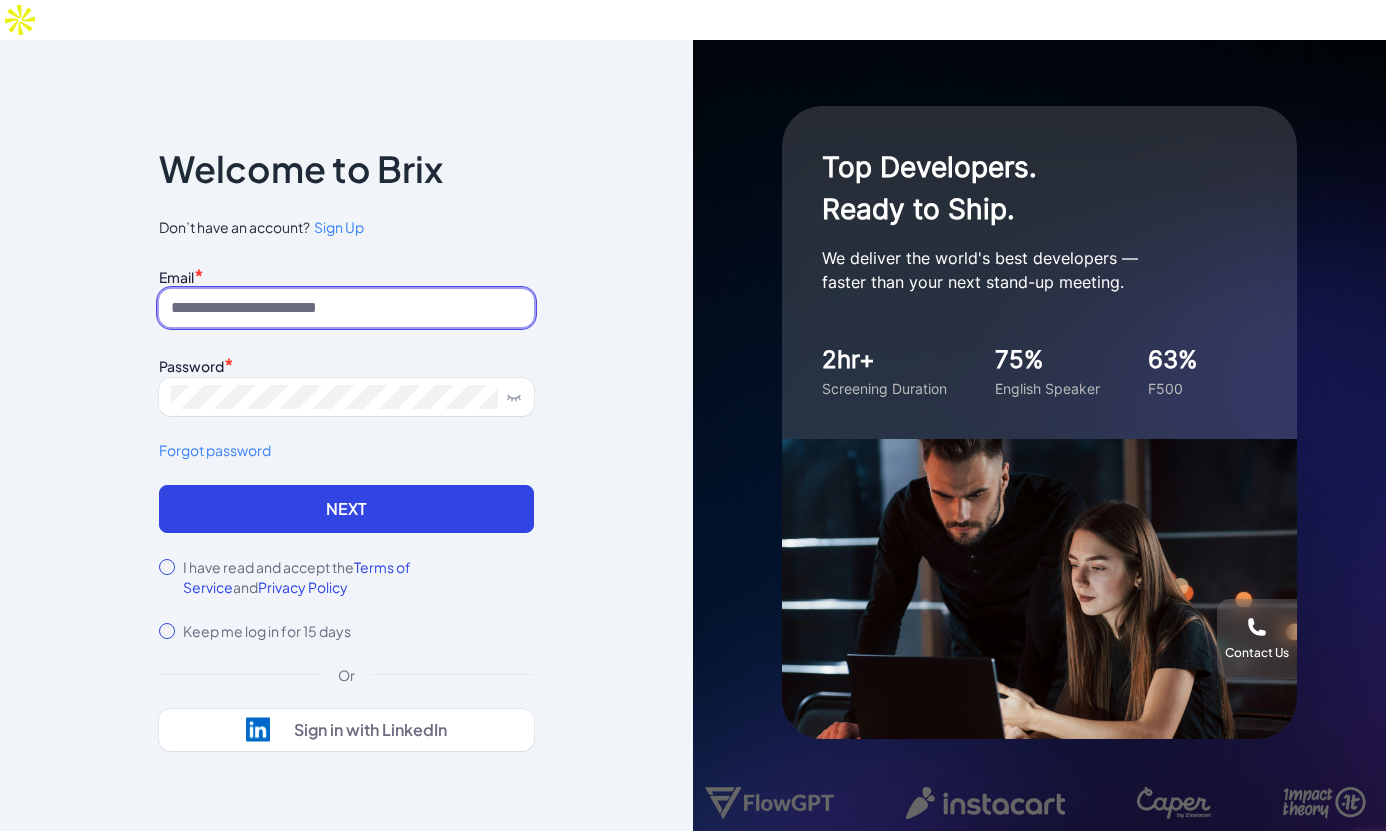 click at bounding box center [346, 308] 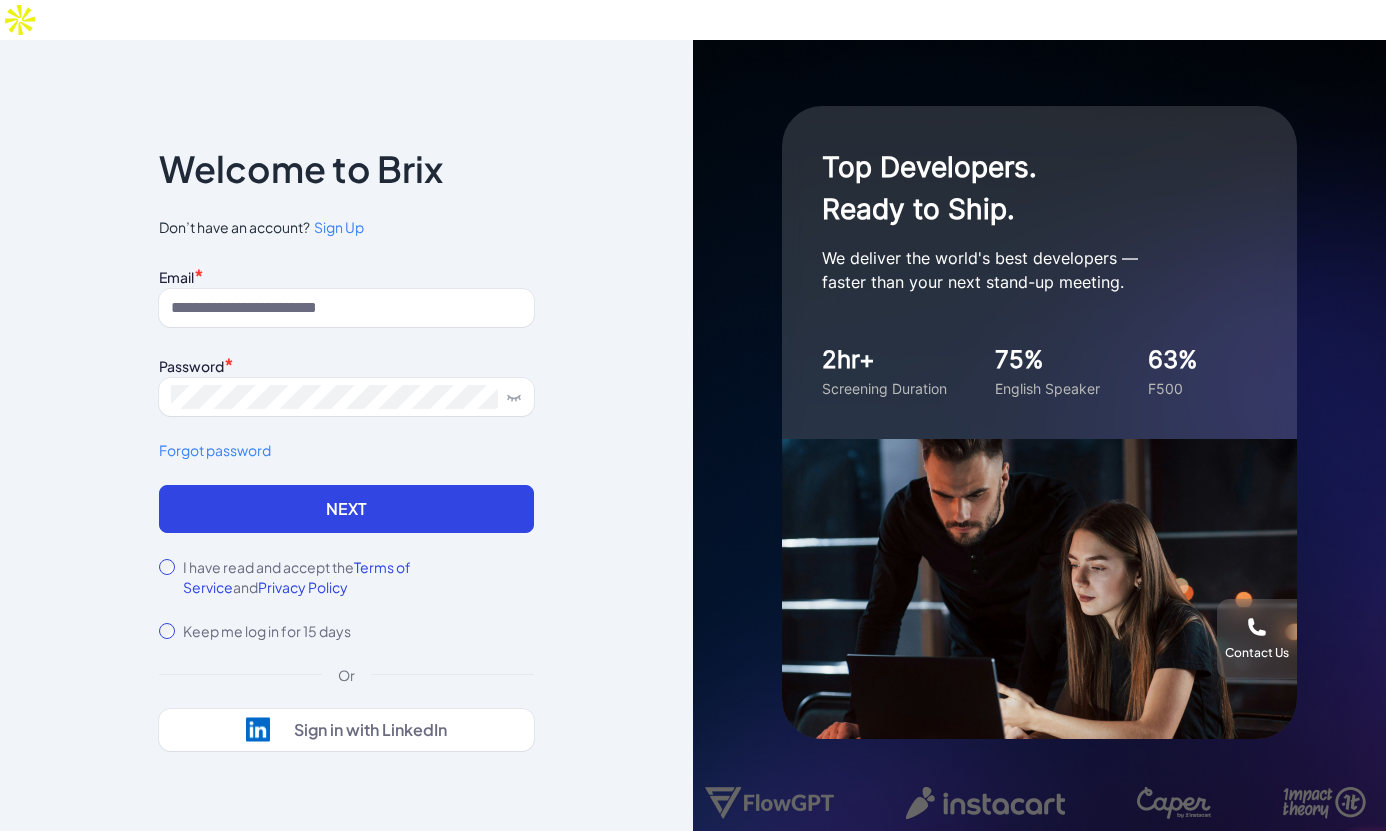 click on "Keep me log in for 15 days" at bounding box center [346, 631] 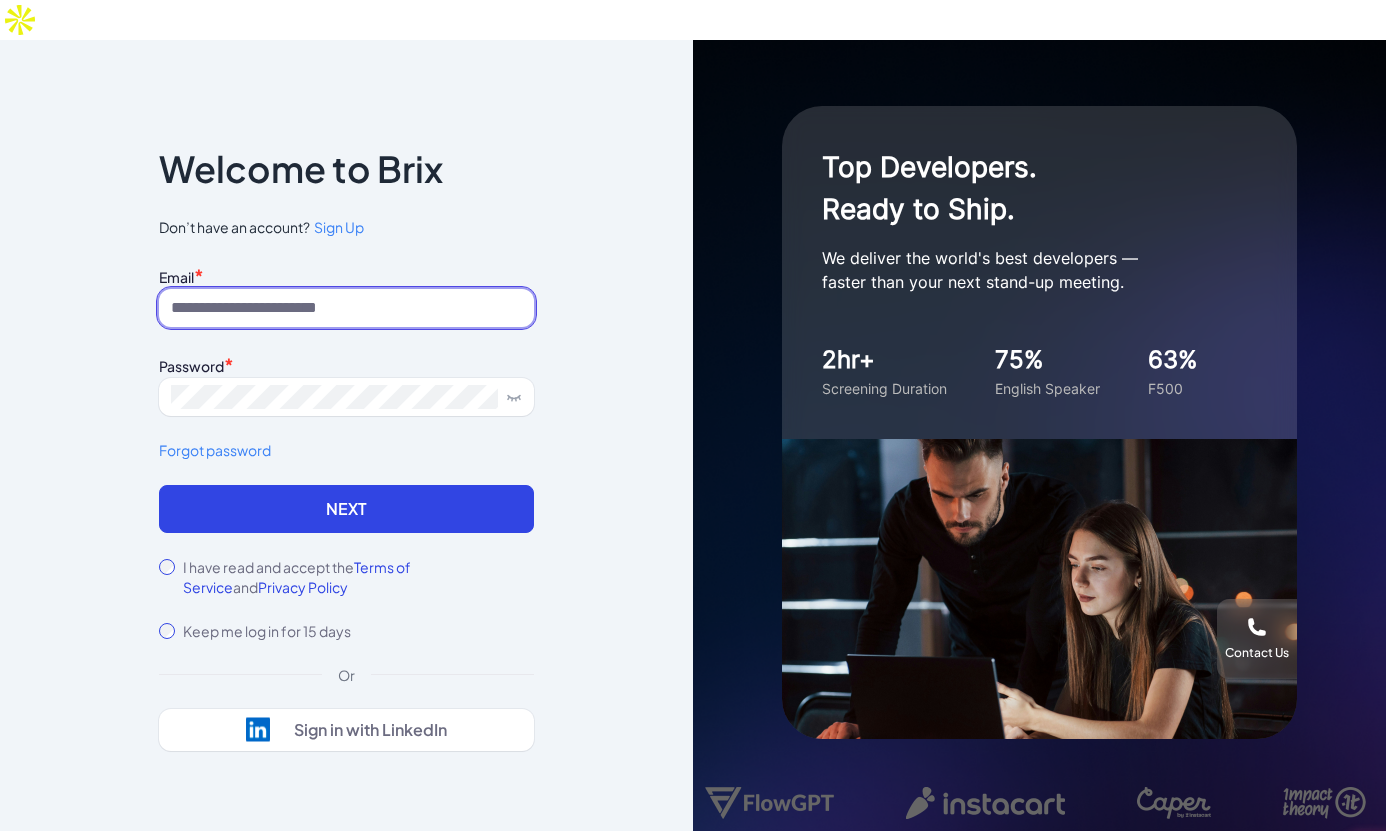 click at bounding box center (346, 308) 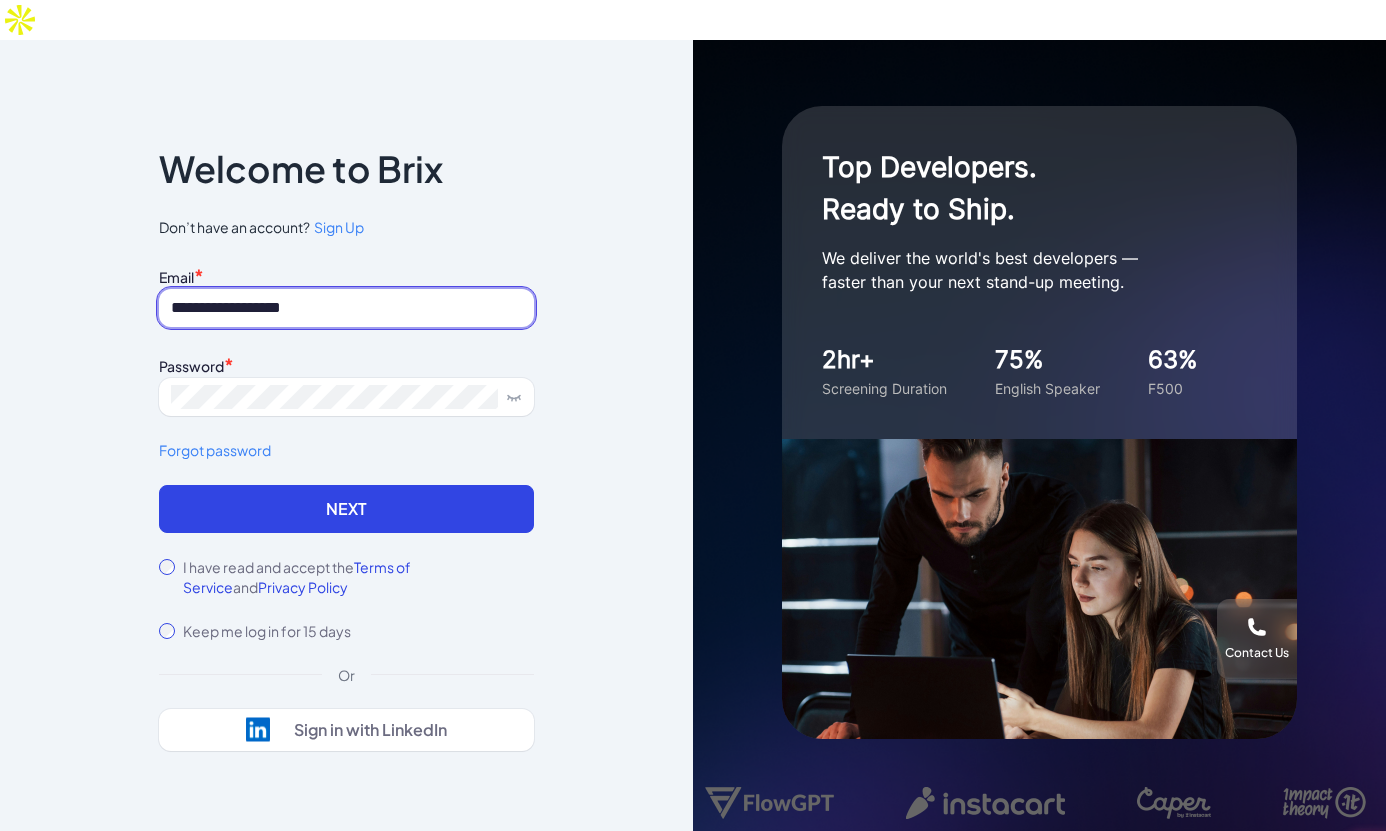 drag, startPoint x: 416, startPoint y: 256, endPoint x: 362, endPoint y: 278, distance: 58.30952 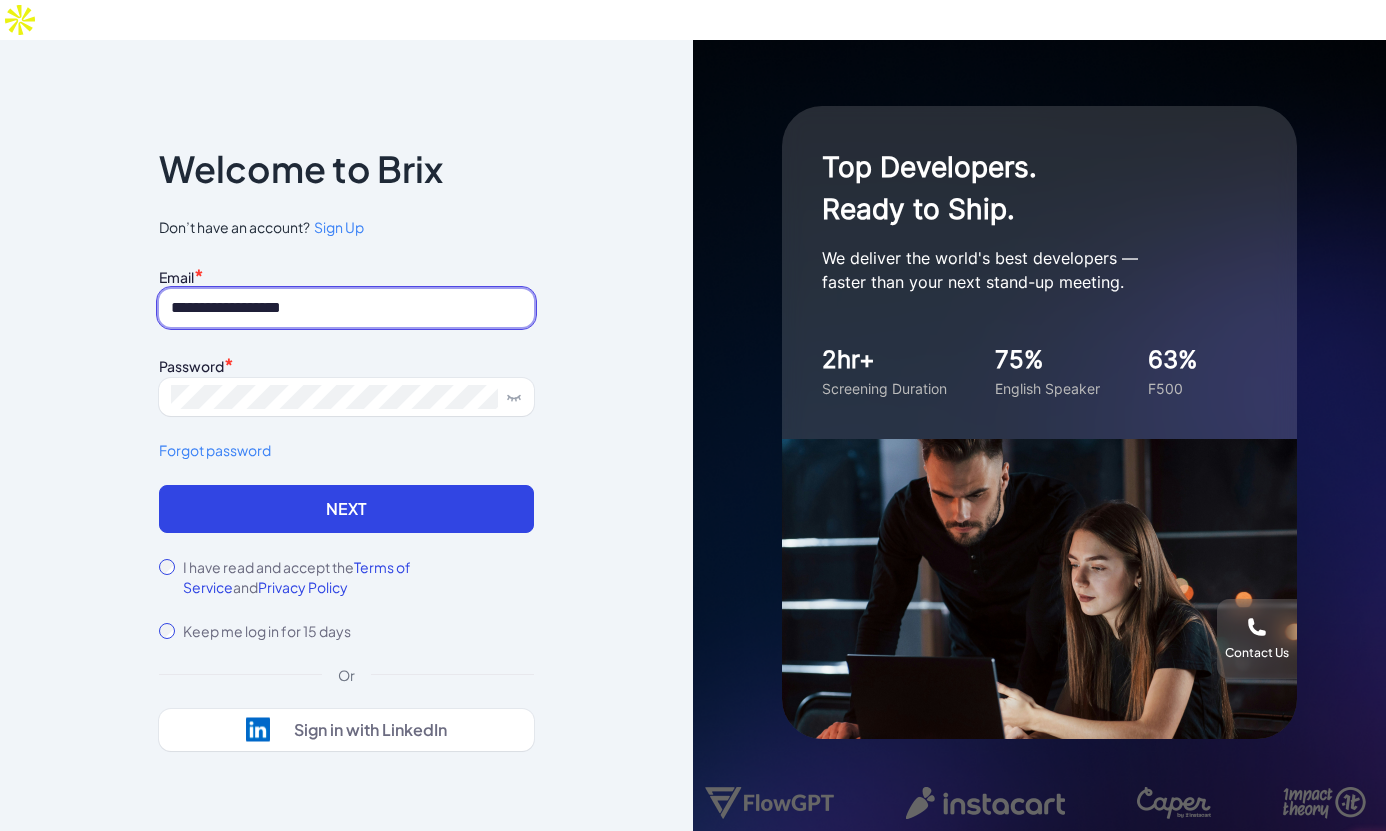 click on "**********" at bounding box center [346, 308] 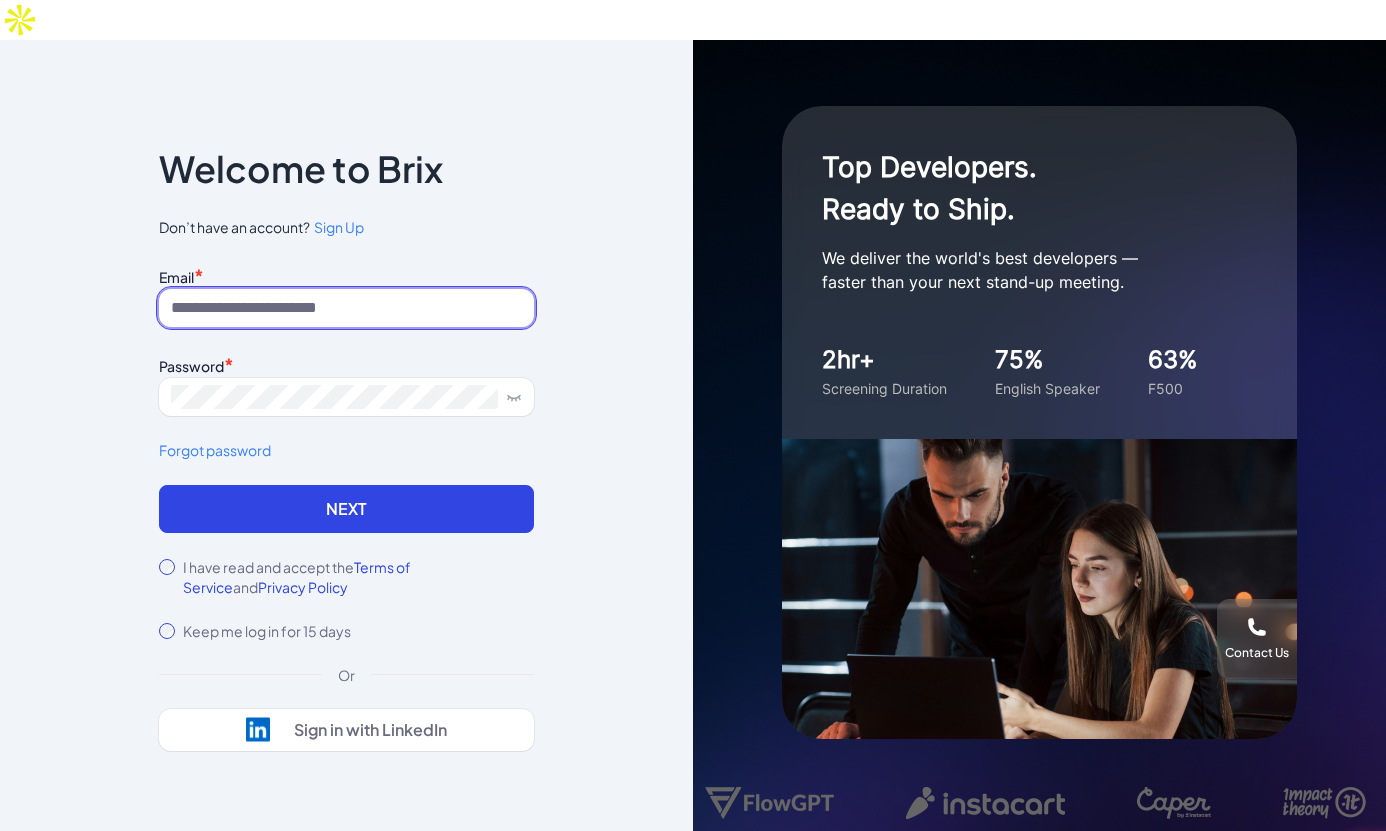 click at bounding box center [346, 308] 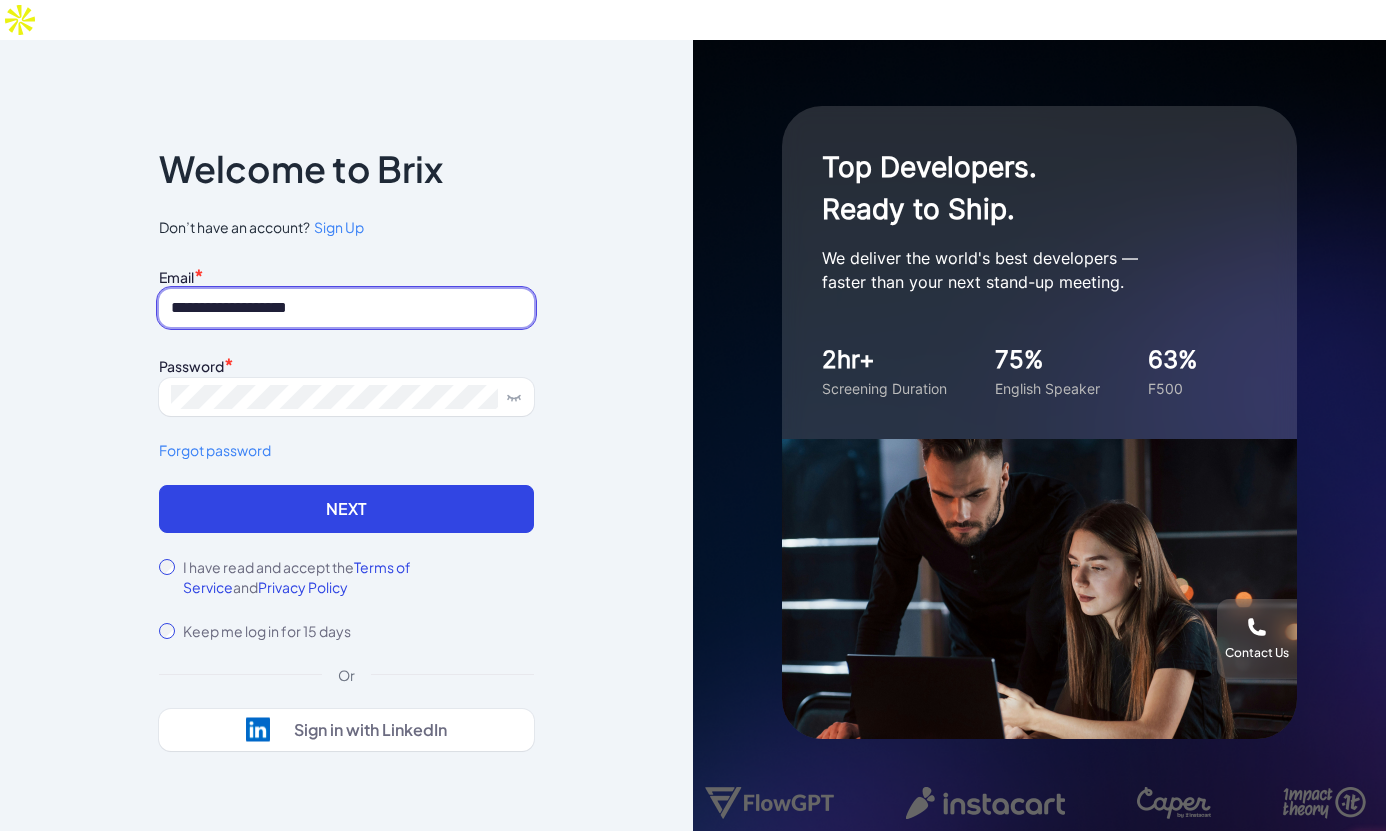 type on "**********" 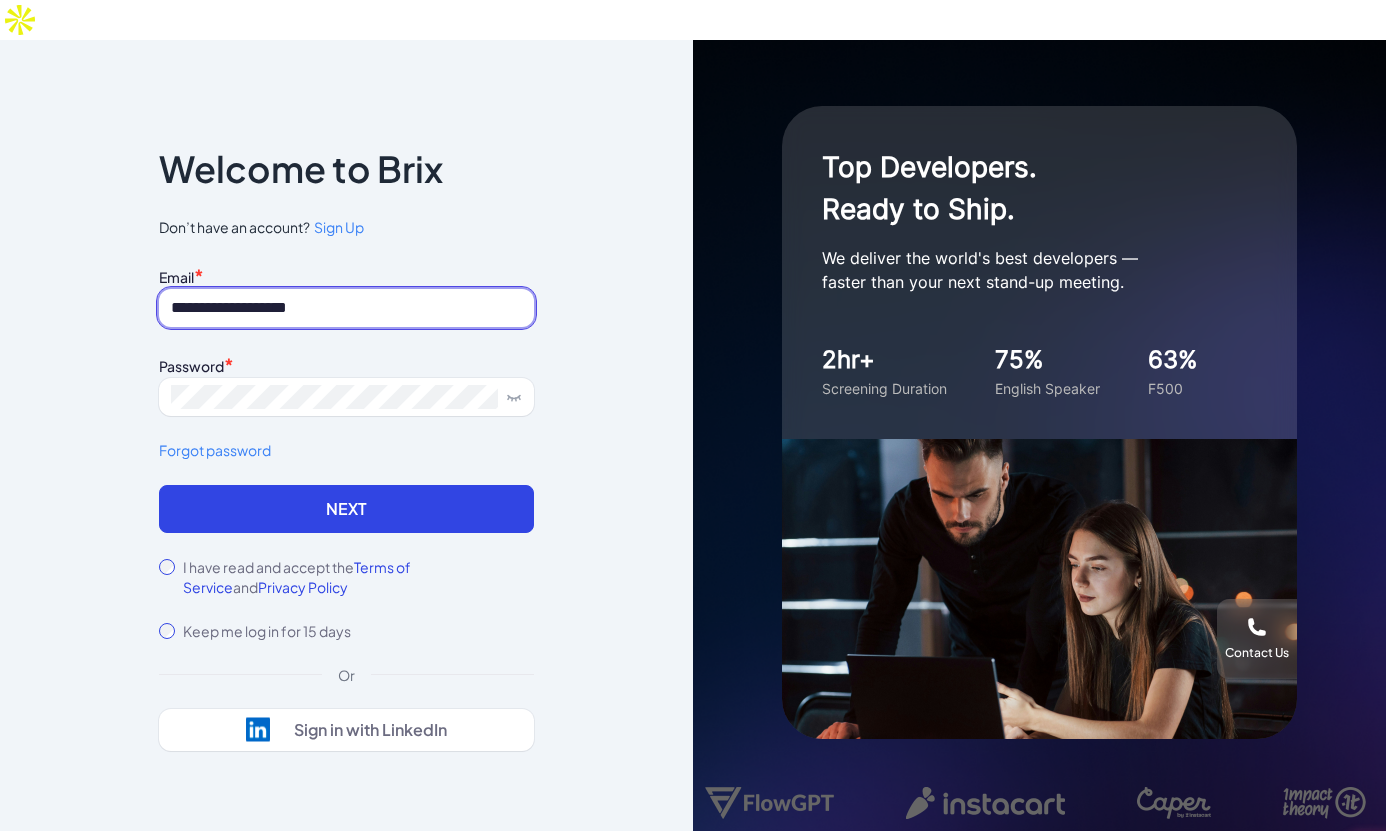 drag, startPoint x: 239, startPoint y: 270, endPoint x: 123, endPoint y: 270, distance: 116 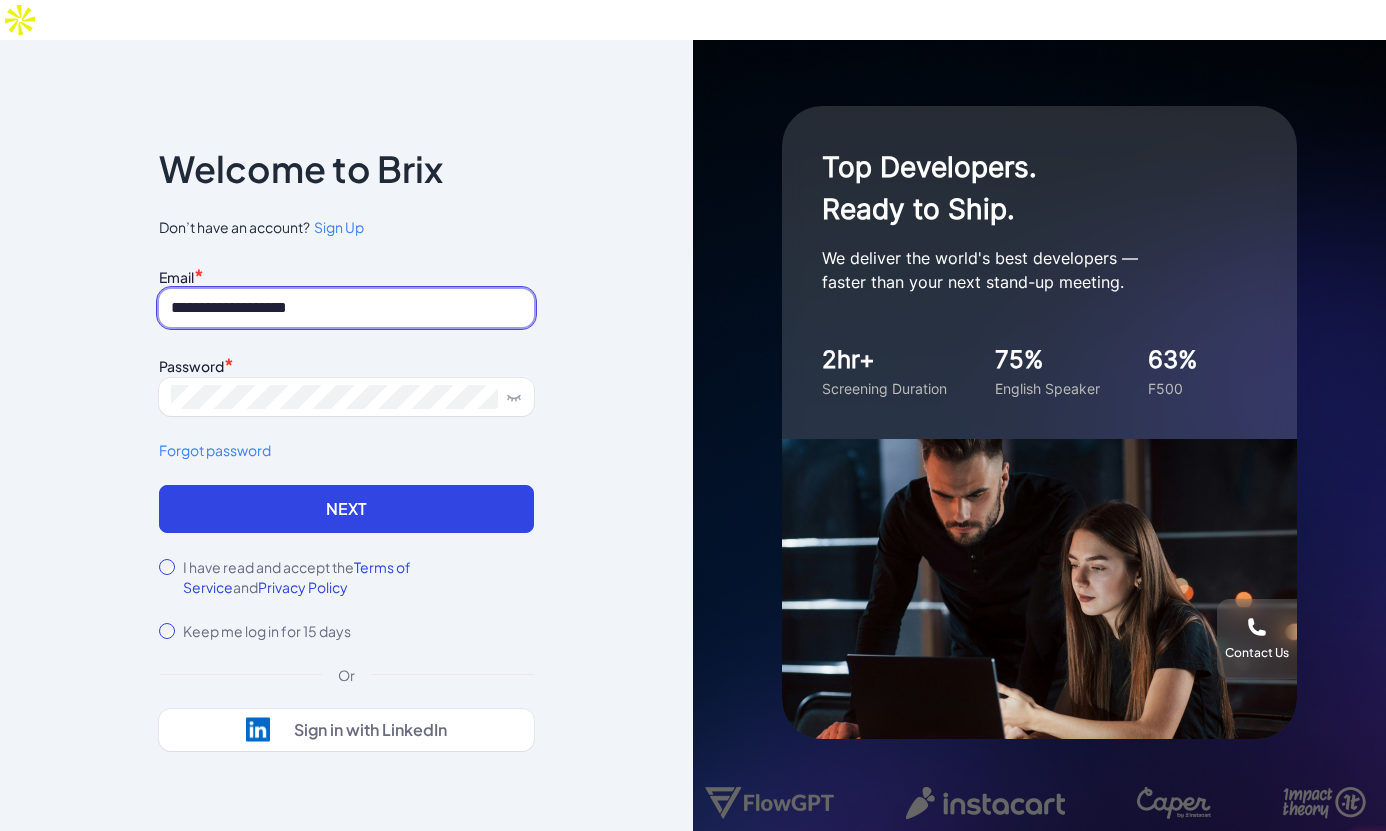 click on "**********" at bounding box center (346, 455) 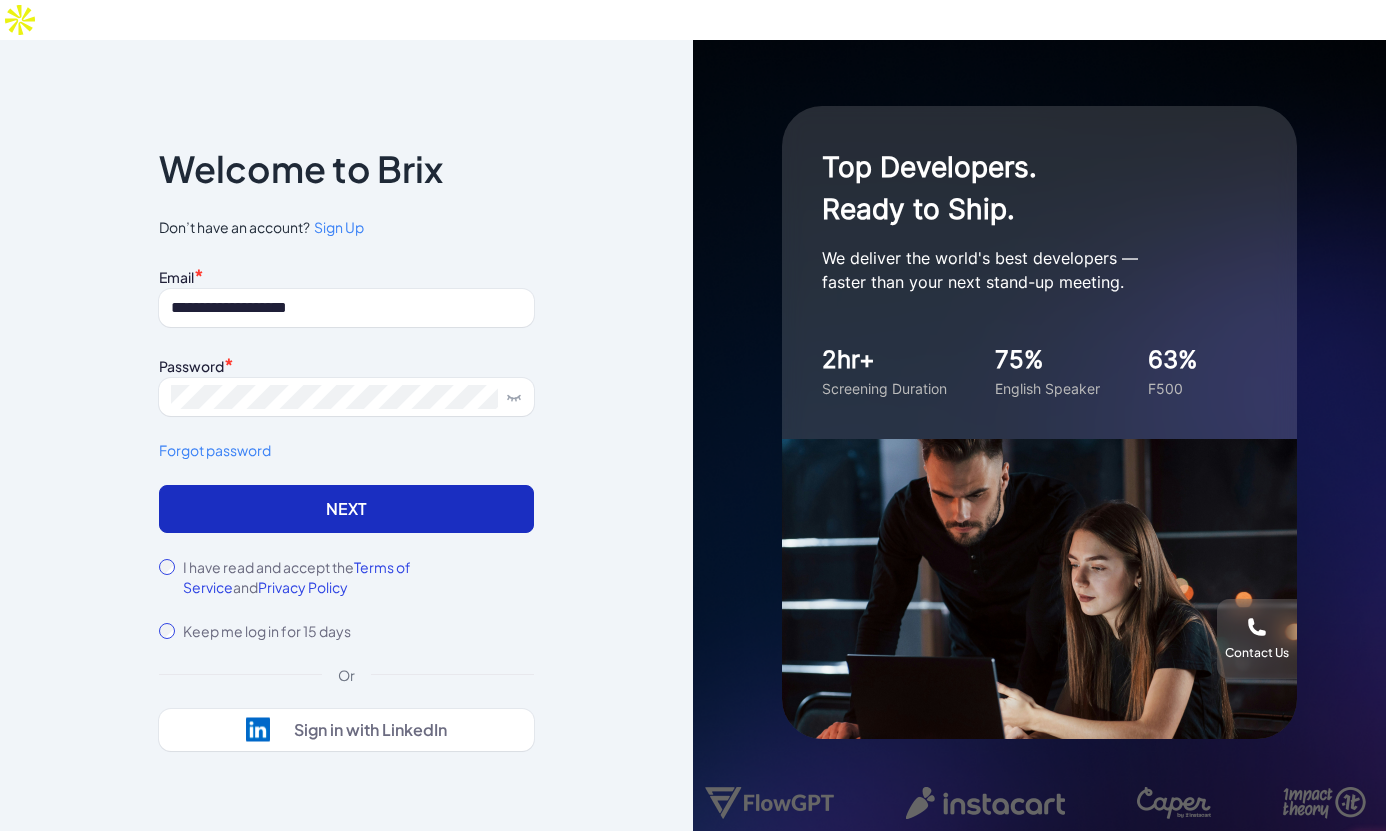 click on "Next" at bounding box center [346, 509] 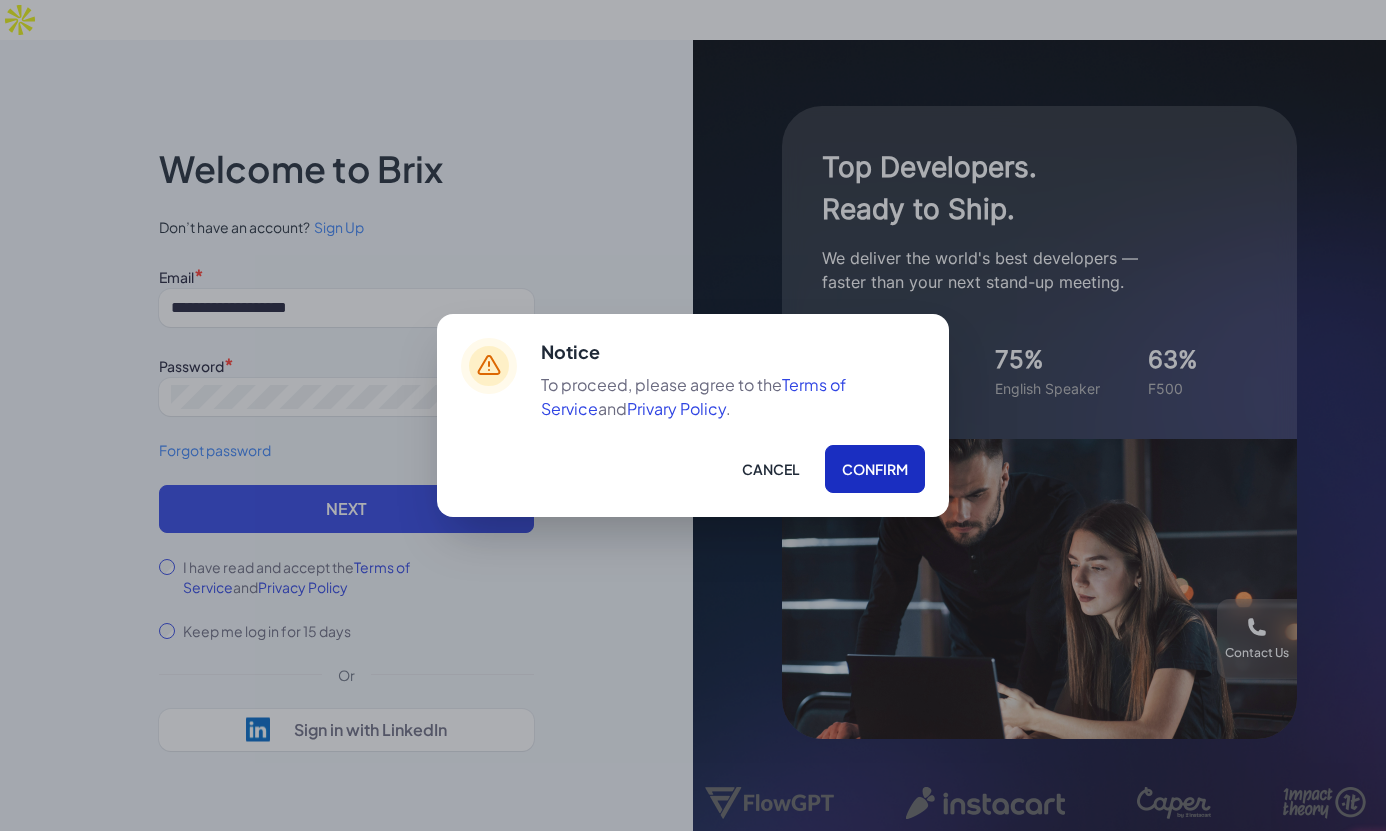 click on "Confirm" at bounding box center [875, 469] 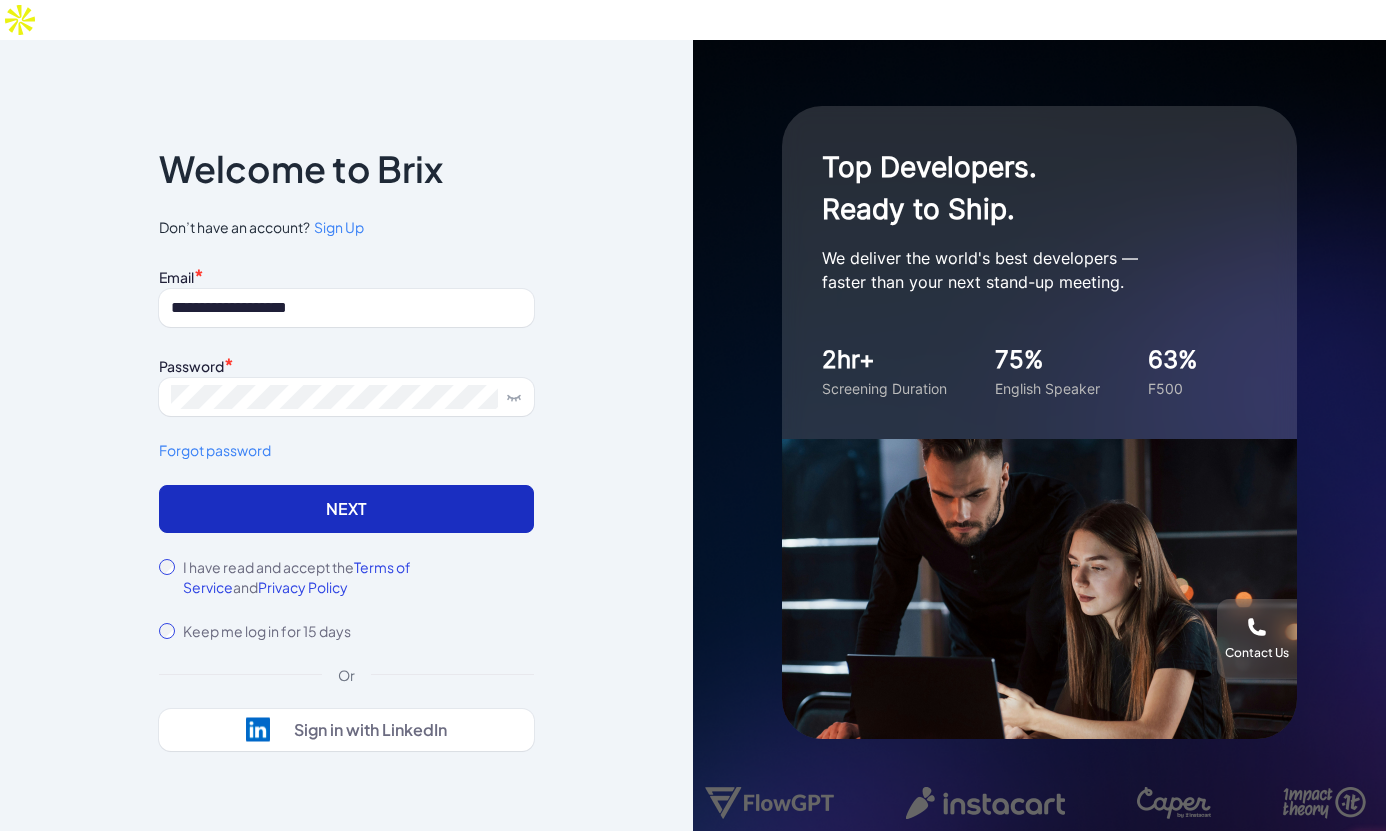 click on "Next" at bounding box center (346, 509) 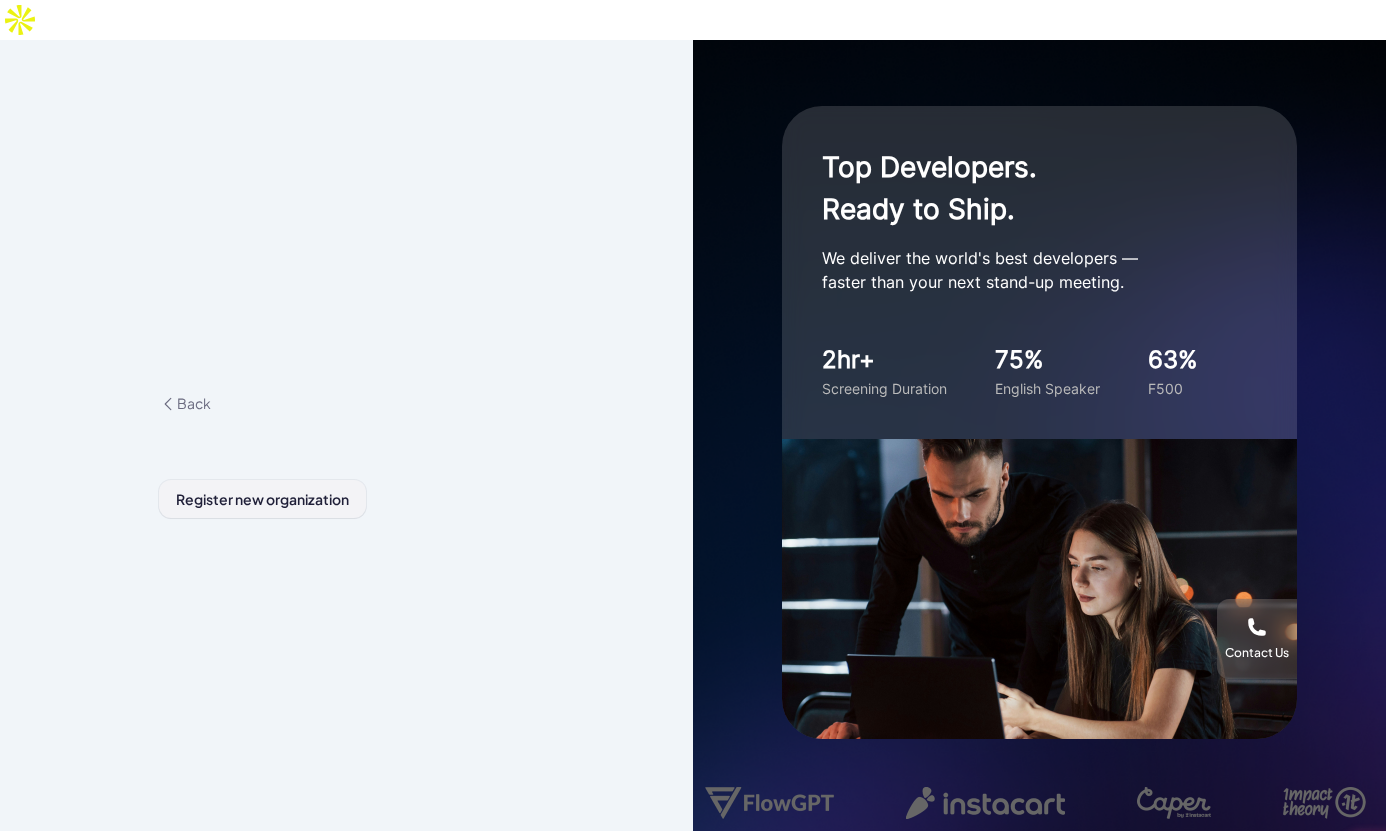 click on "Register new organization" at bounding box center (262, 499) 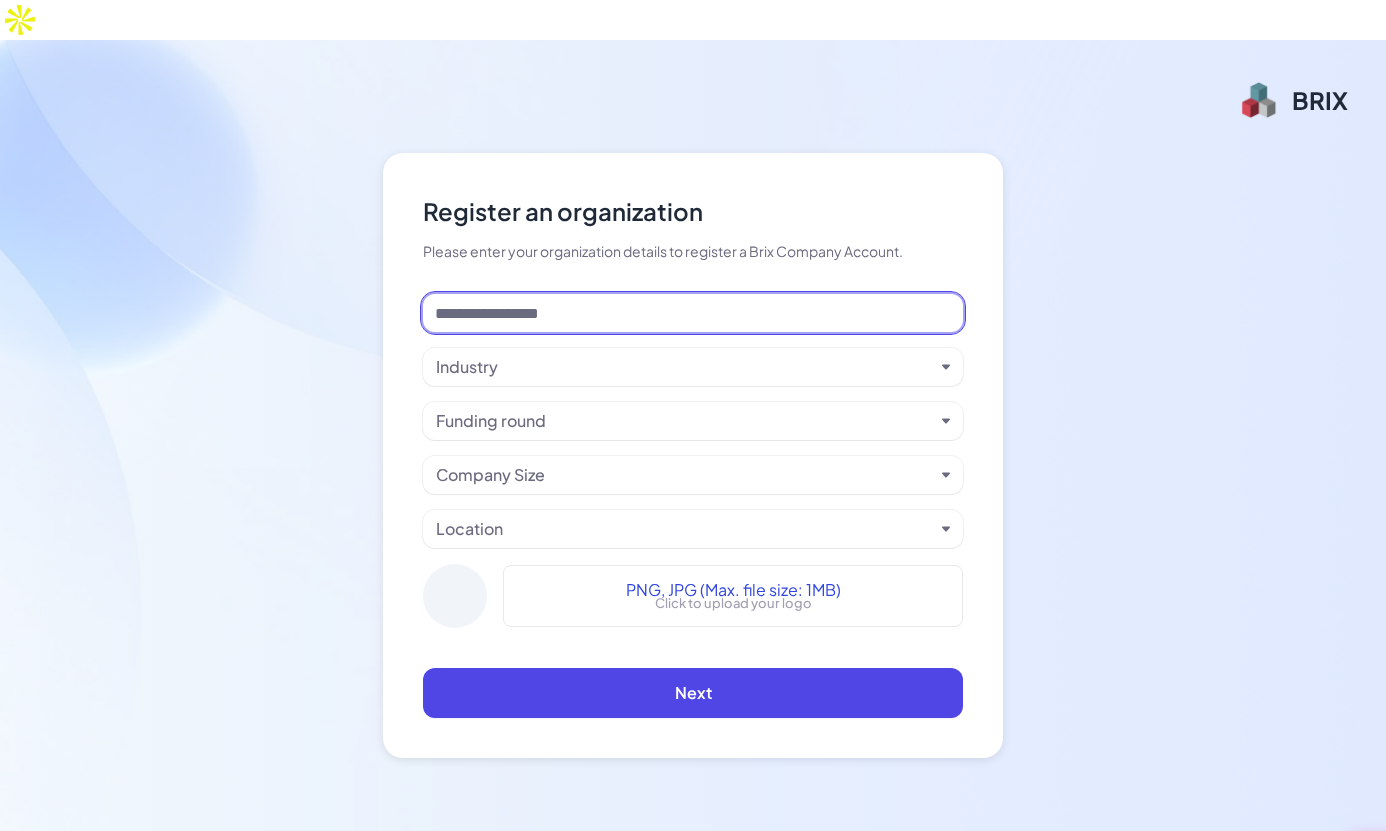 click at bounding box center [693, 313] 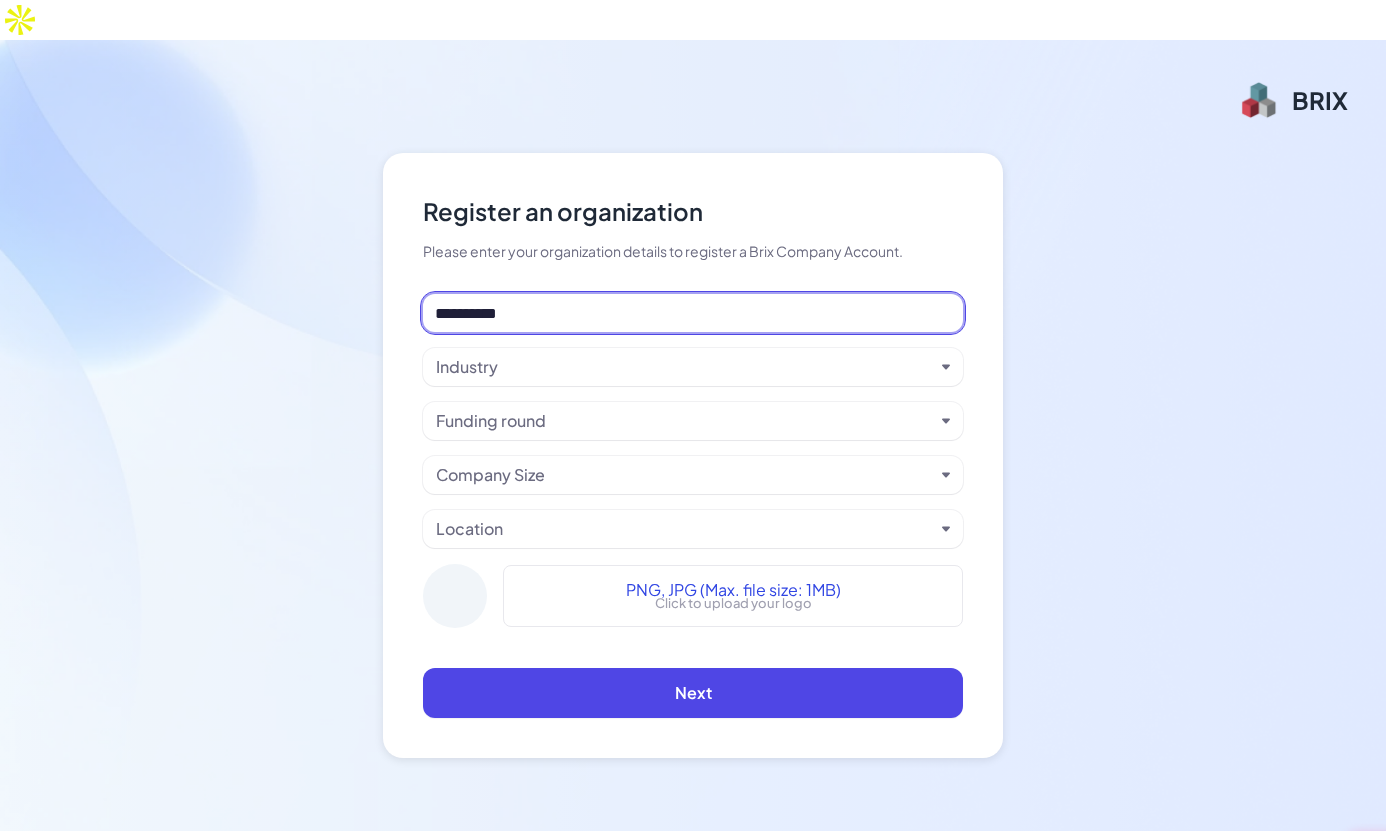 type on "**********" 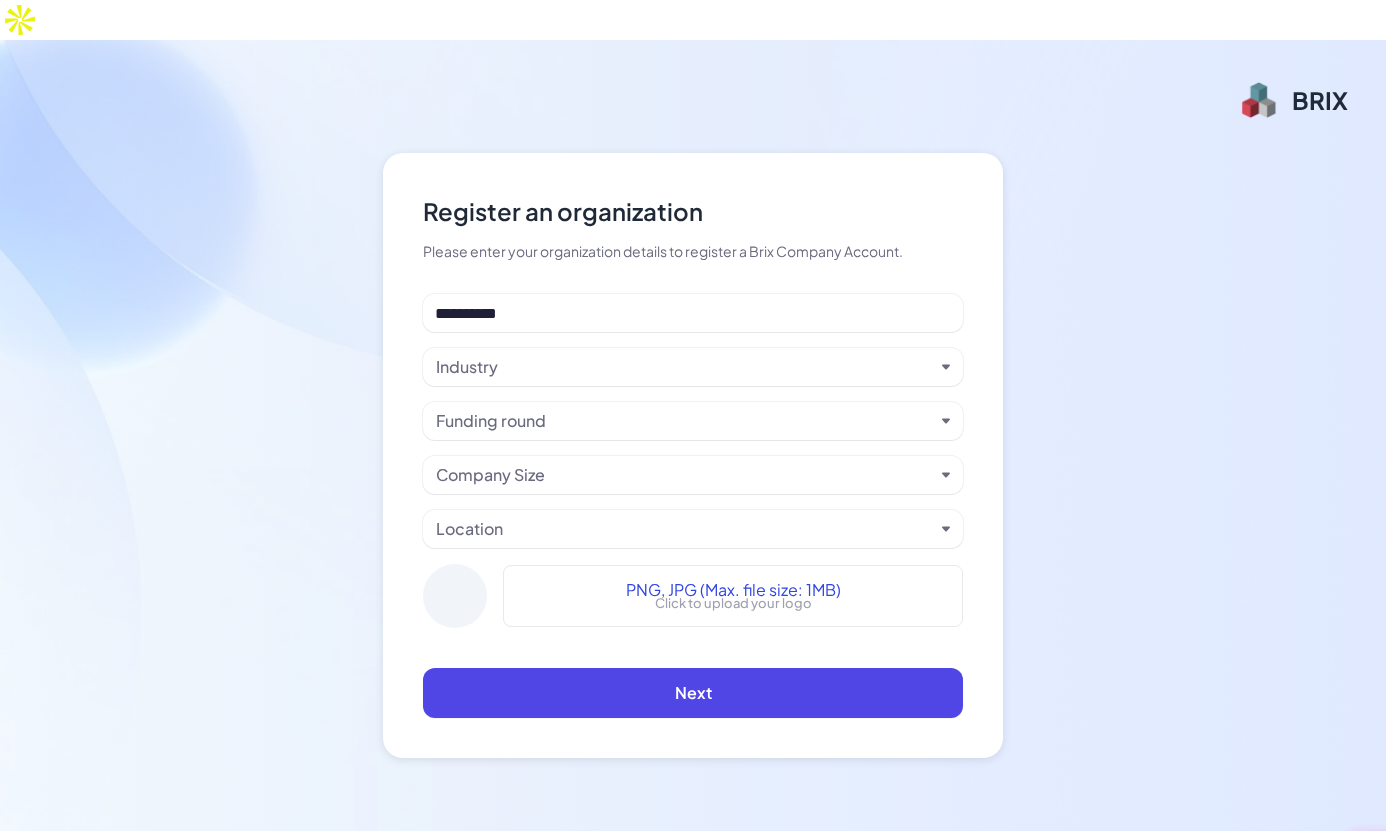 click on "Industry" at bounding box center [685, 367] 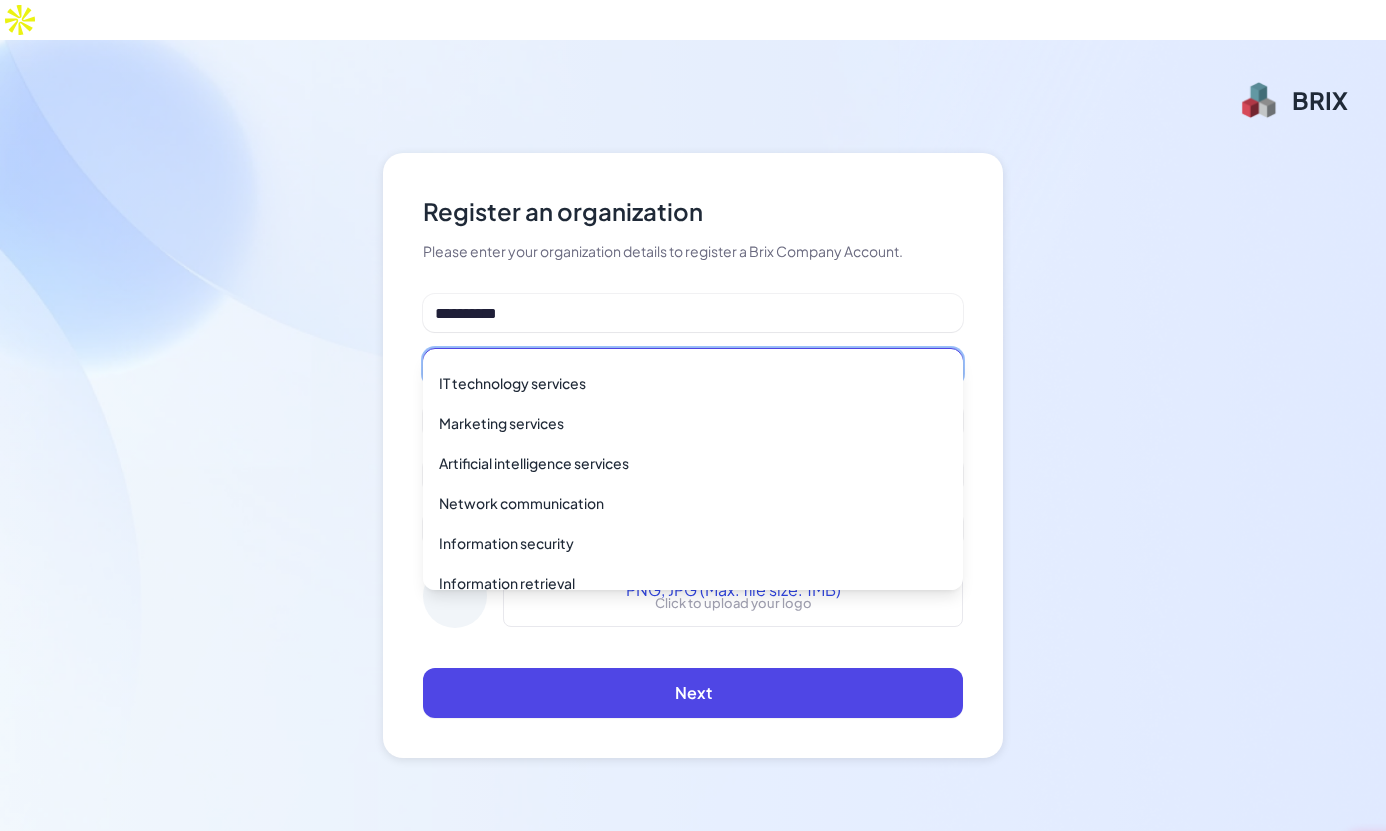 scroll, scrollTop: 424, scrollLeft: 0, axis: vertical 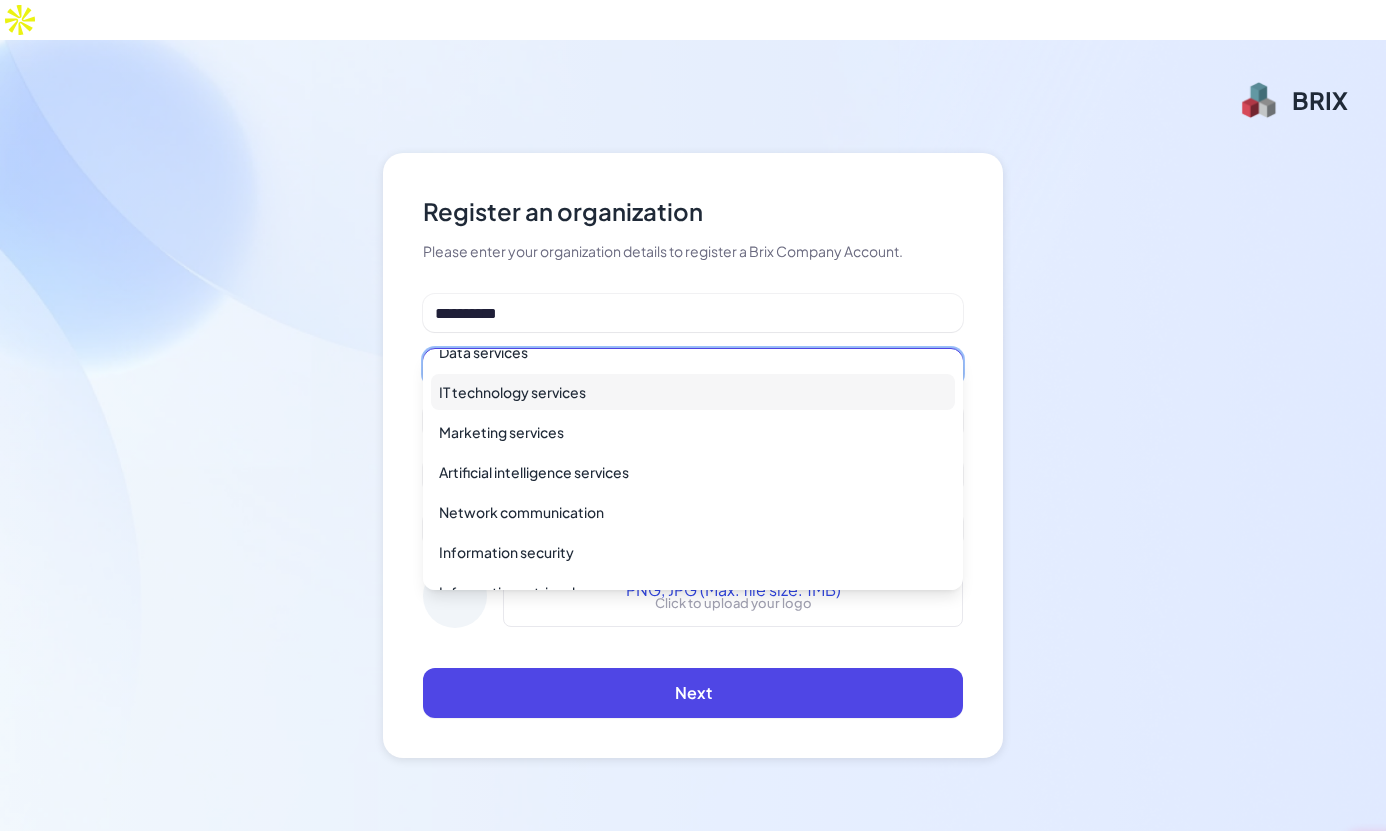 click on "IT technology services" at bounding box center [693, 392] 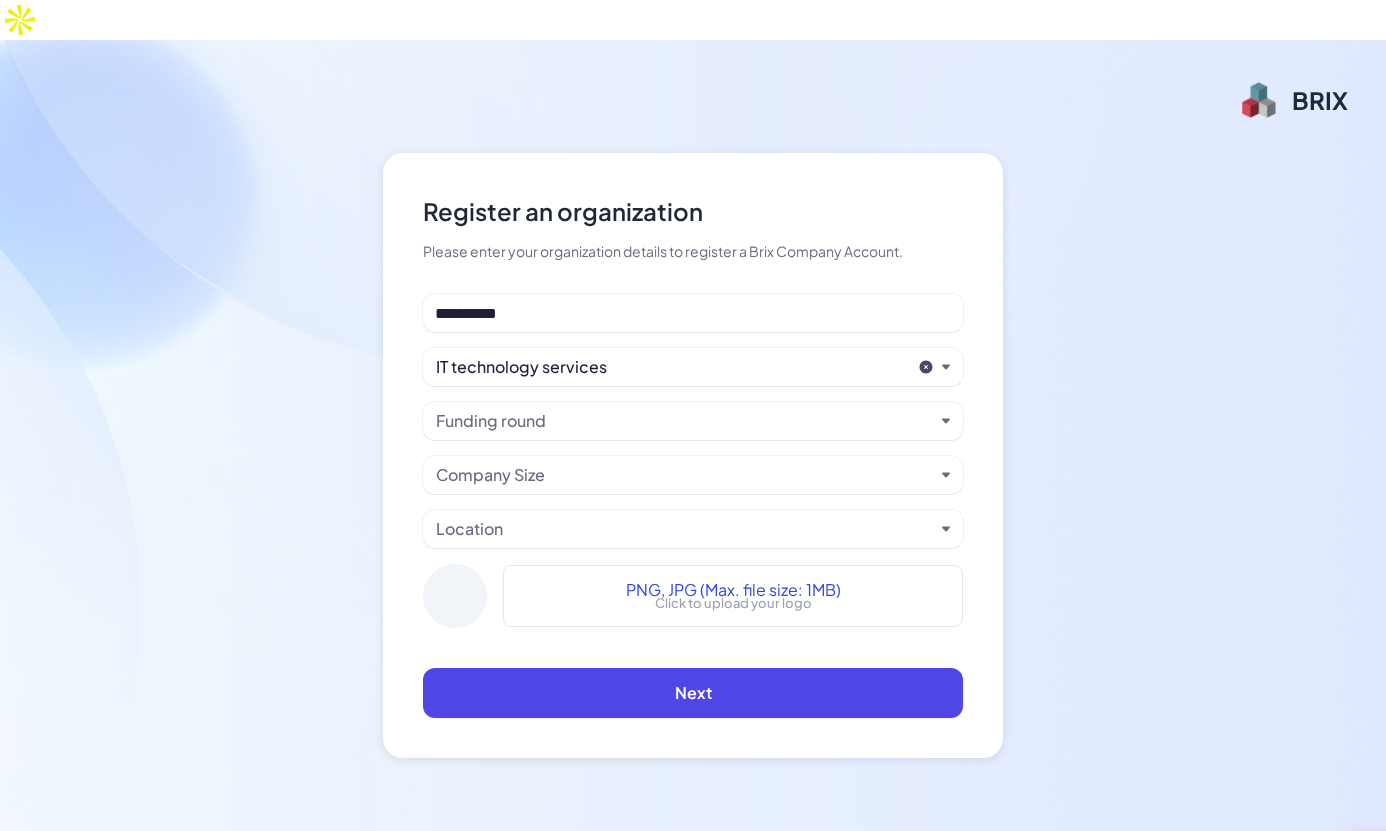 click on "Funding round" at bounding box center [491, 421] 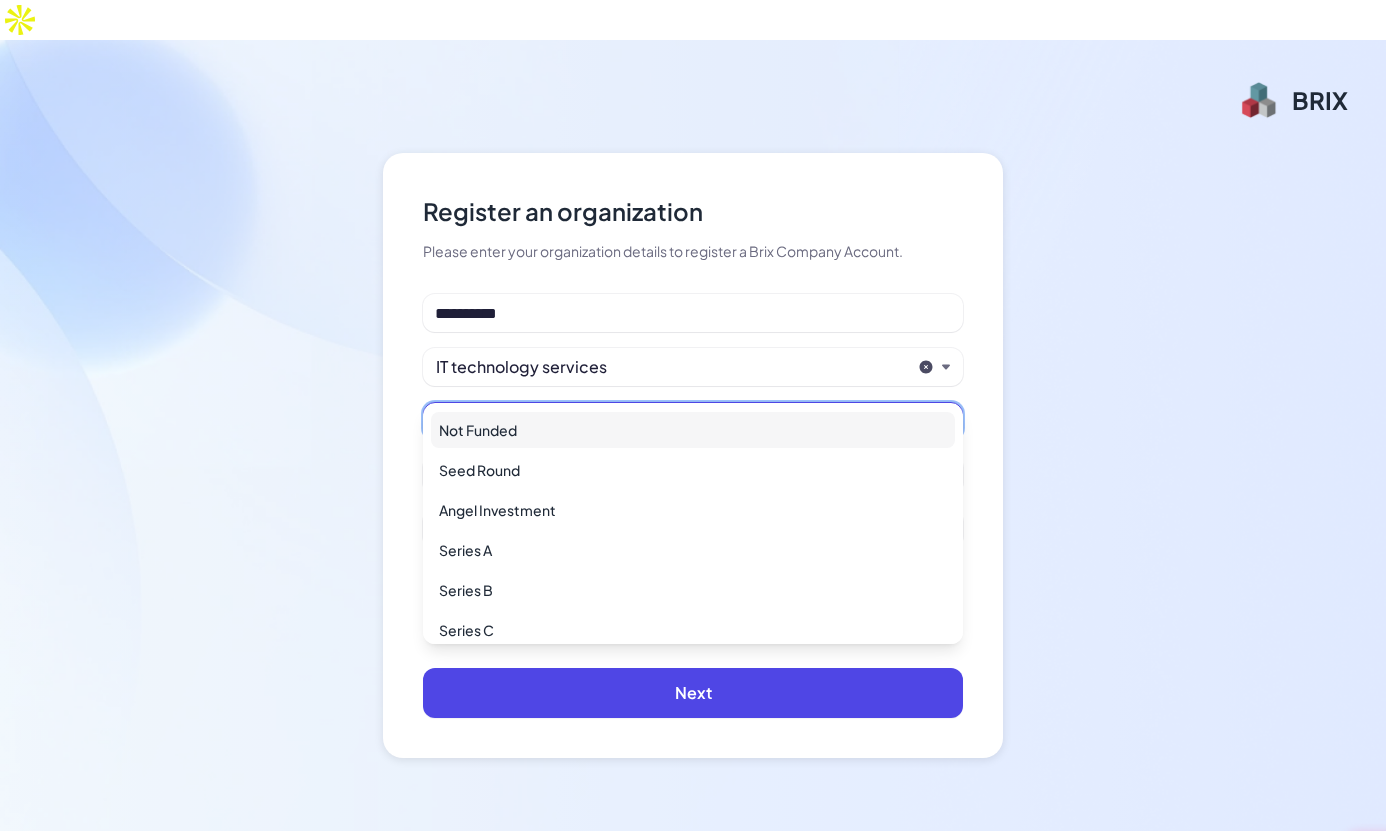 click on "Not Funded" at bounding box center (693, 430) 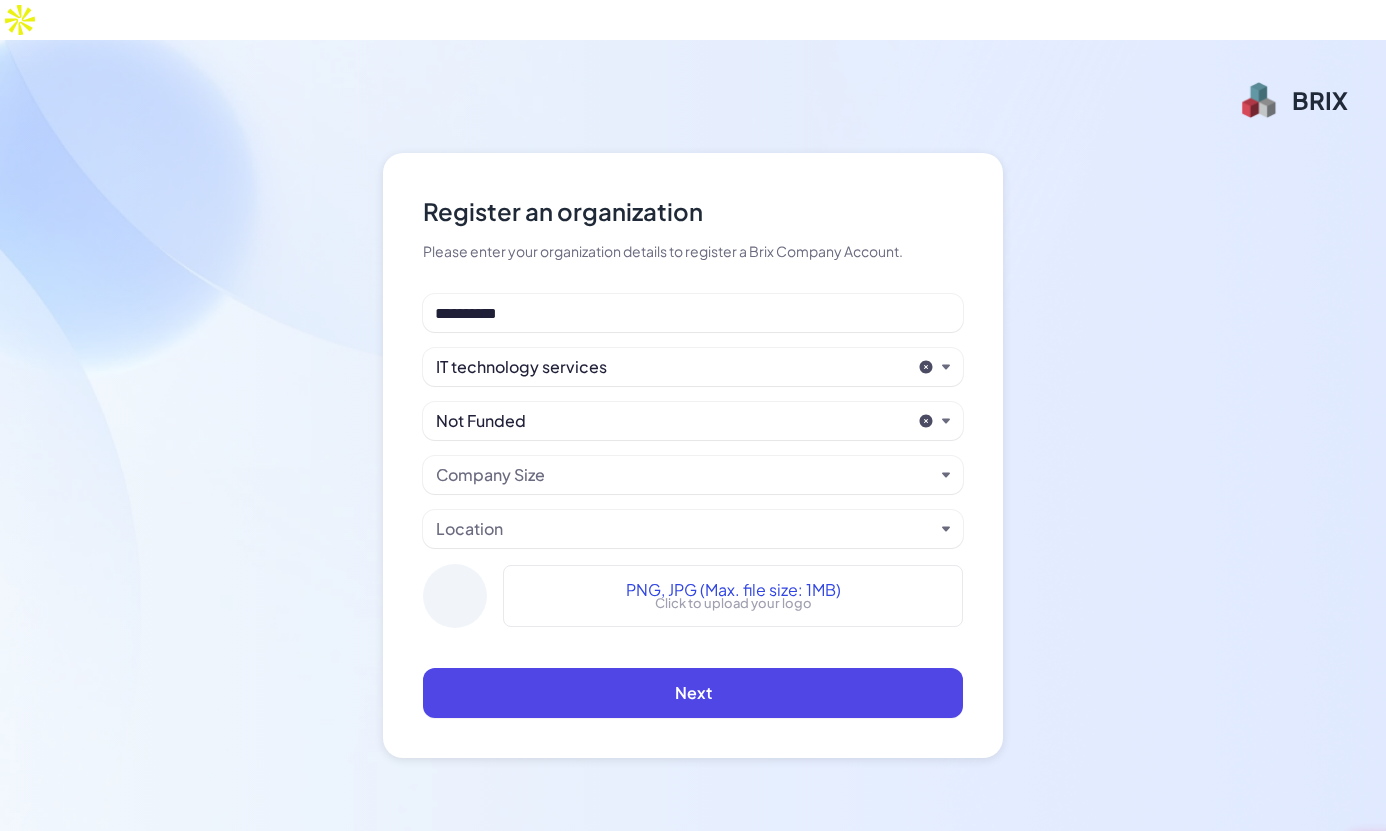 click on "Not Funded" at bounding box center [673, 421] 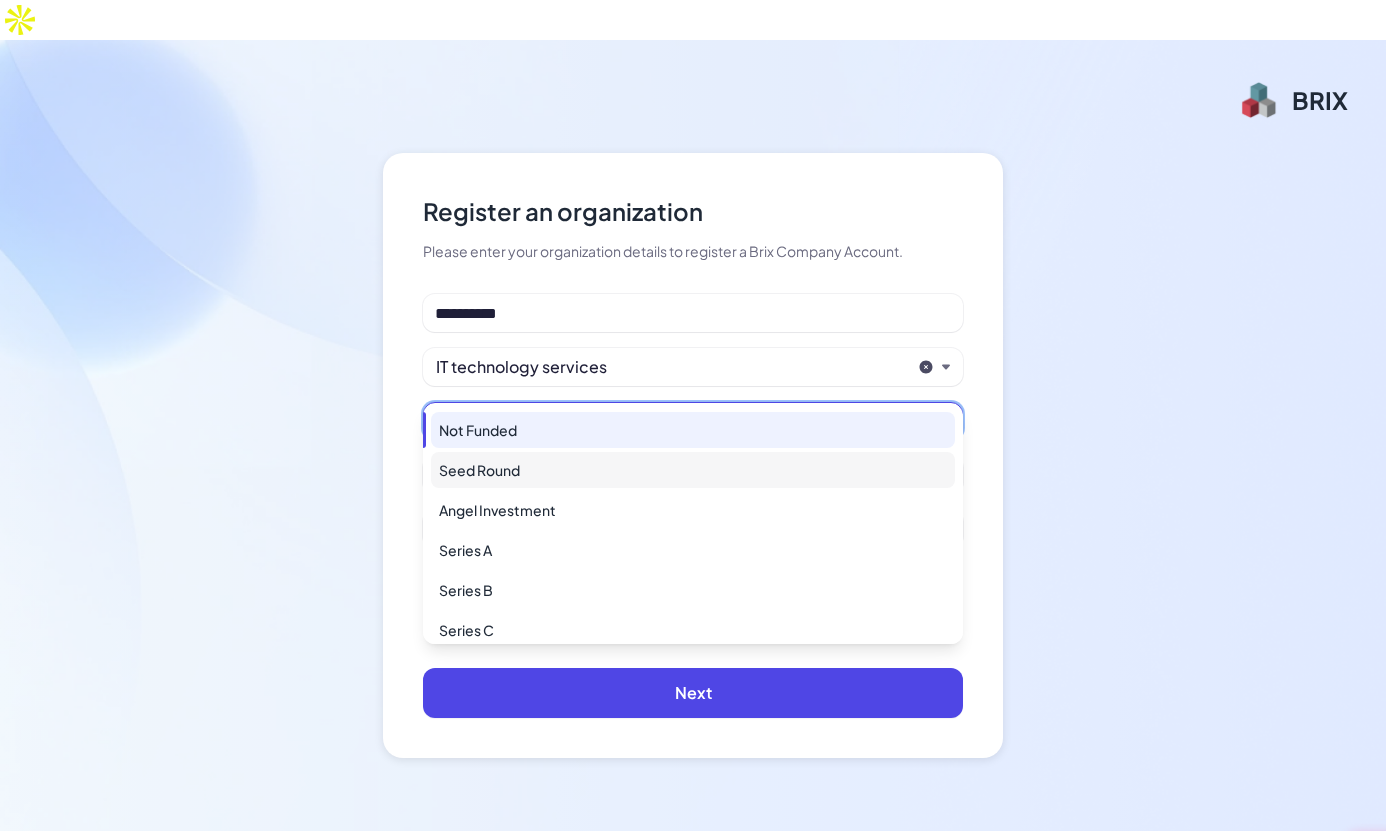 click on "Seed Round" at bounding box center [693, 470] 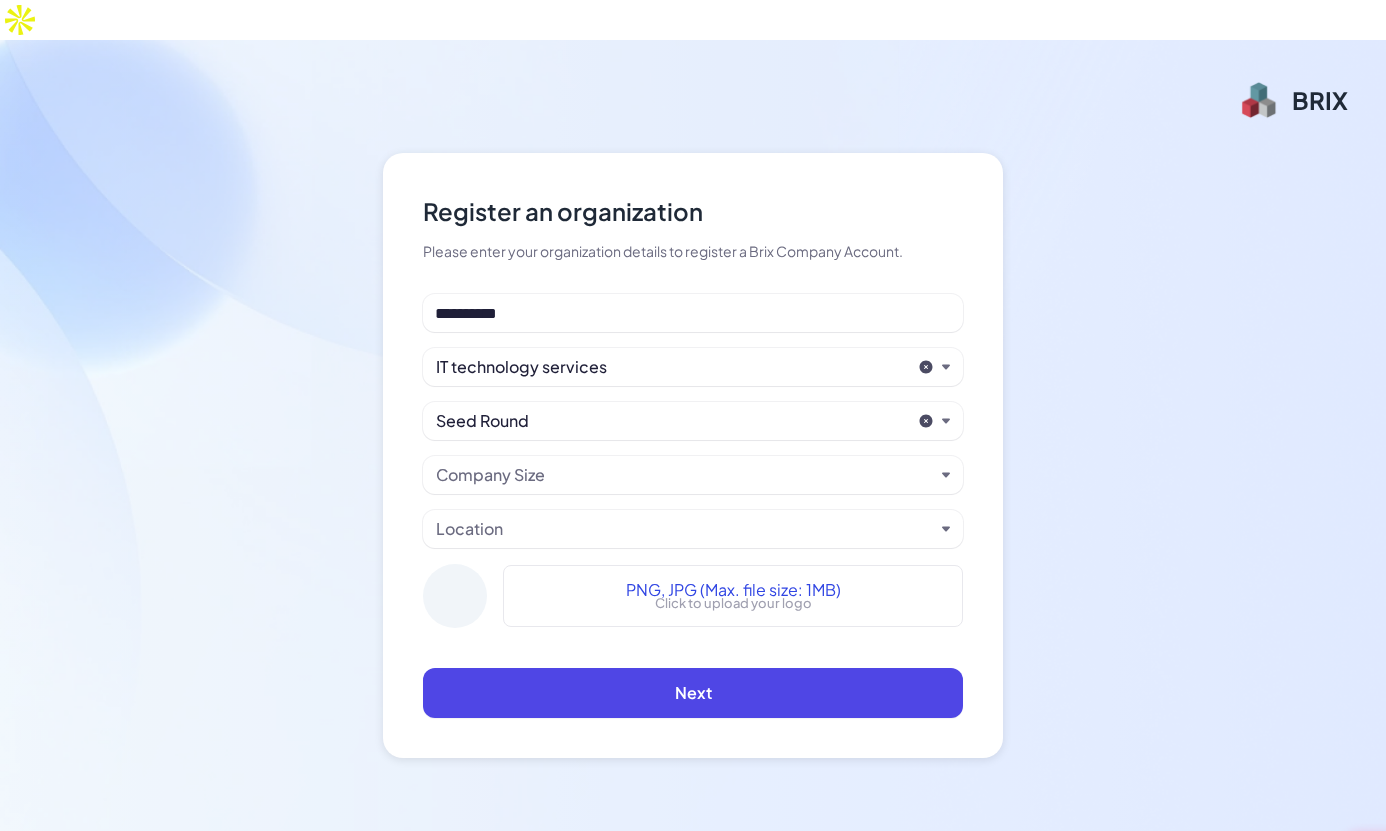 click on "Company Size" at bounding box center [685, 475] 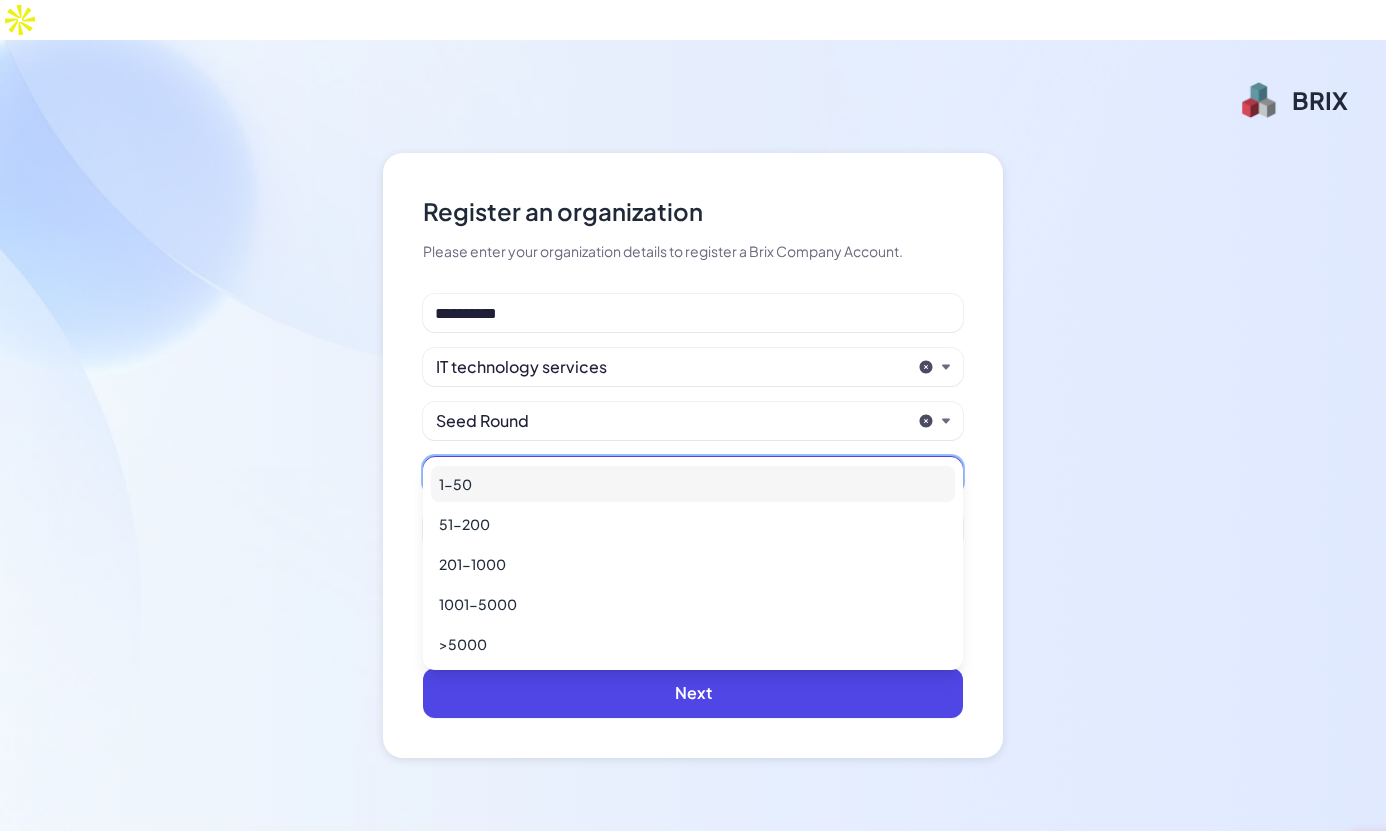 click on "1-50" at bounding box center [693, 484] 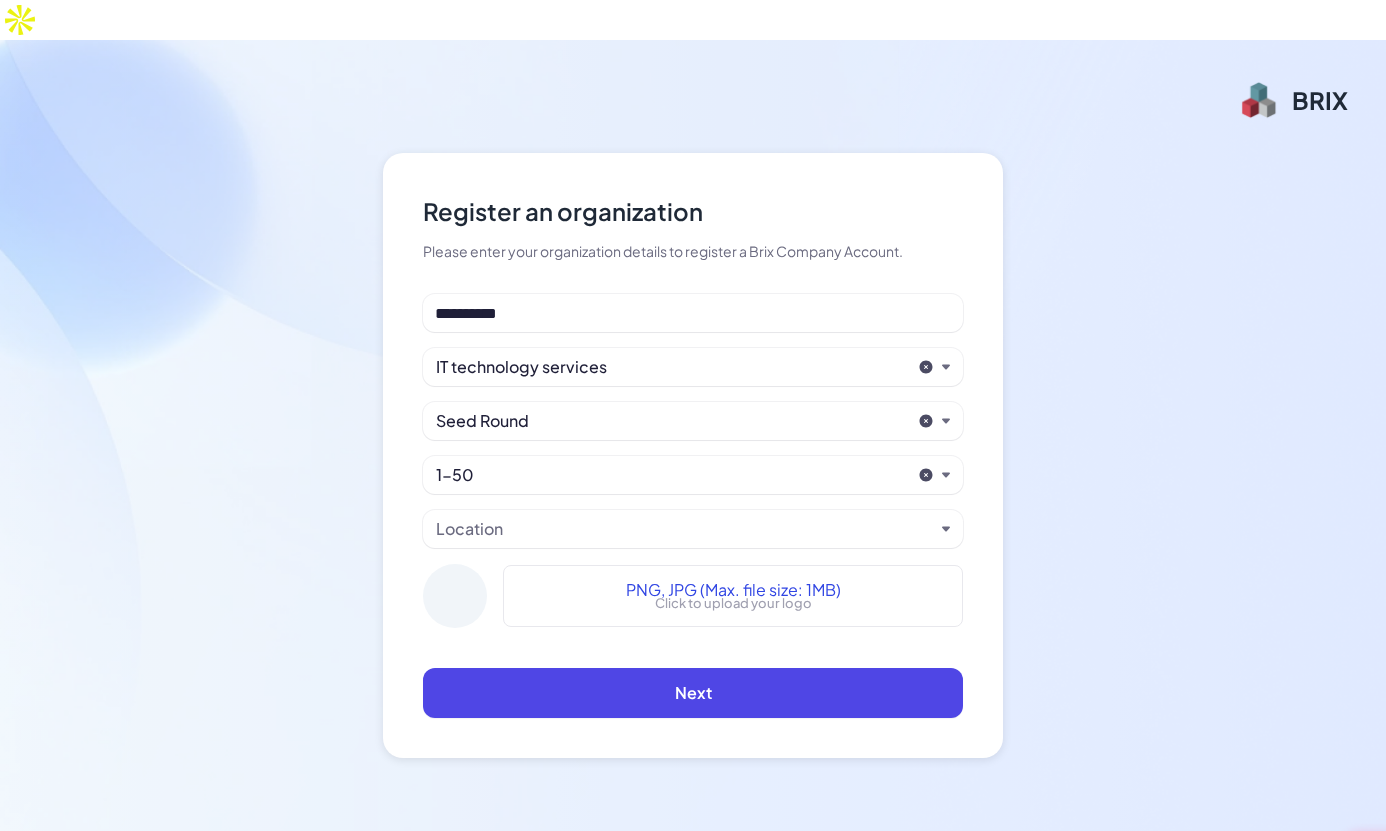 click on "Location" at bounding box center [685, 529] 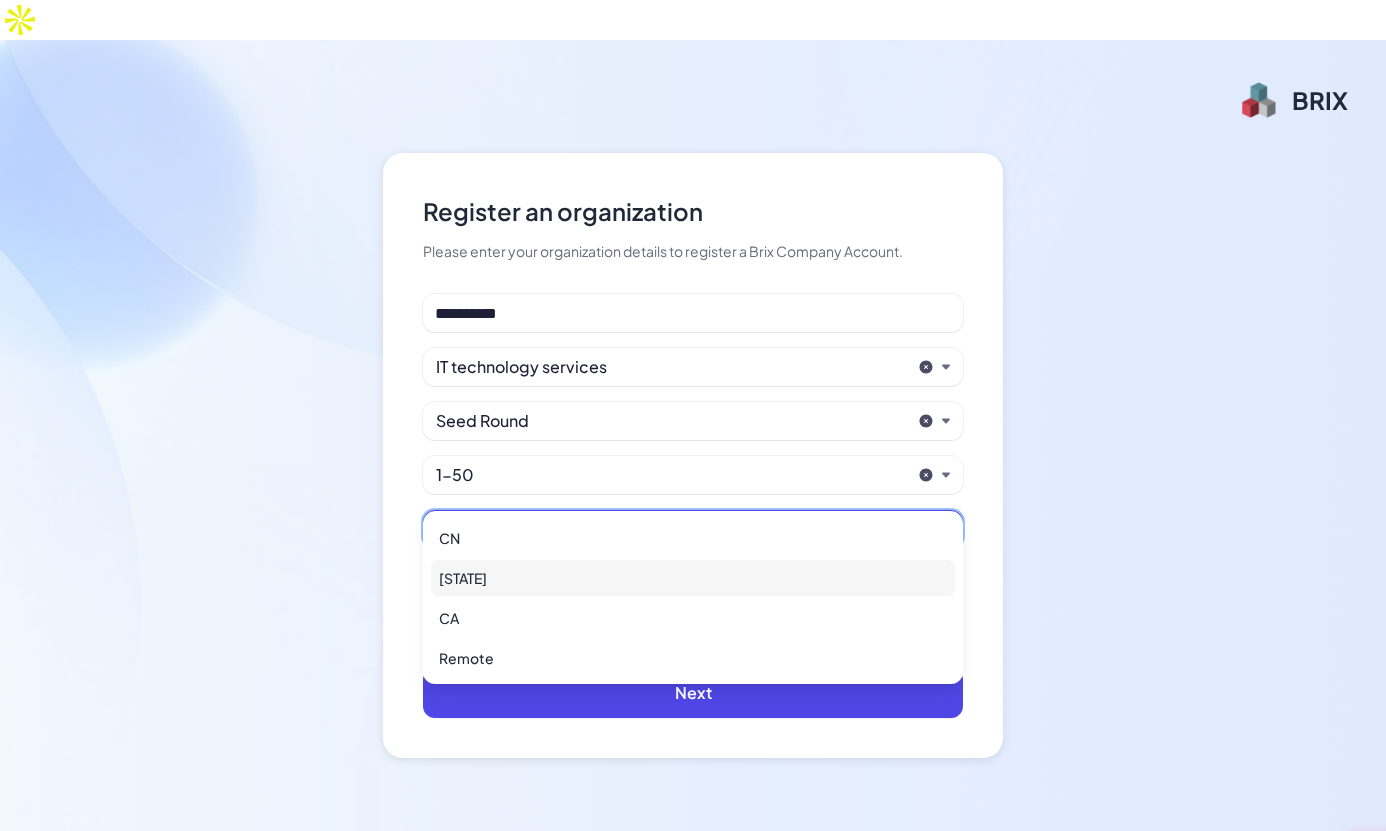 click on "US" at bounding box center (693, 578) 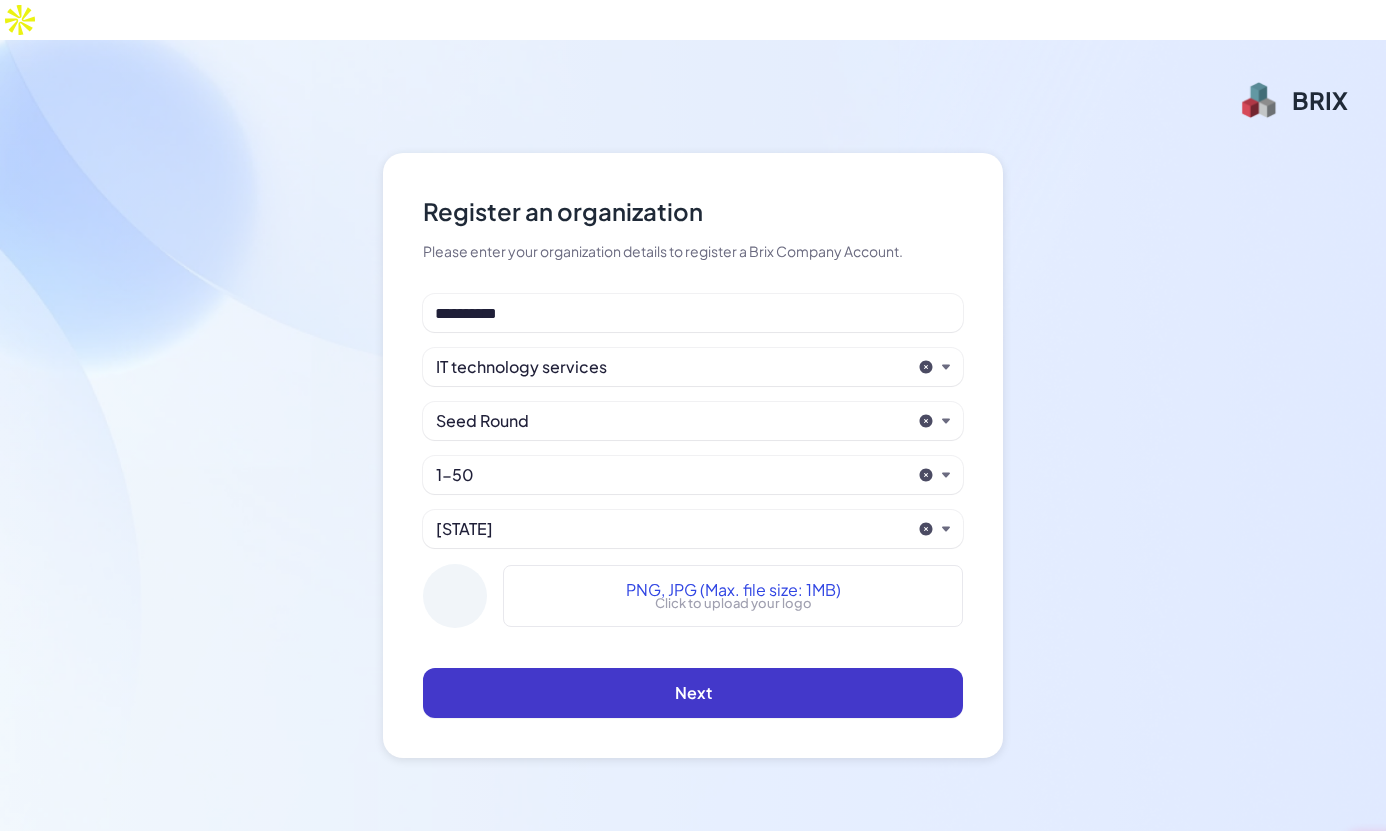 click on "Next" at bounding box center [693, 692] 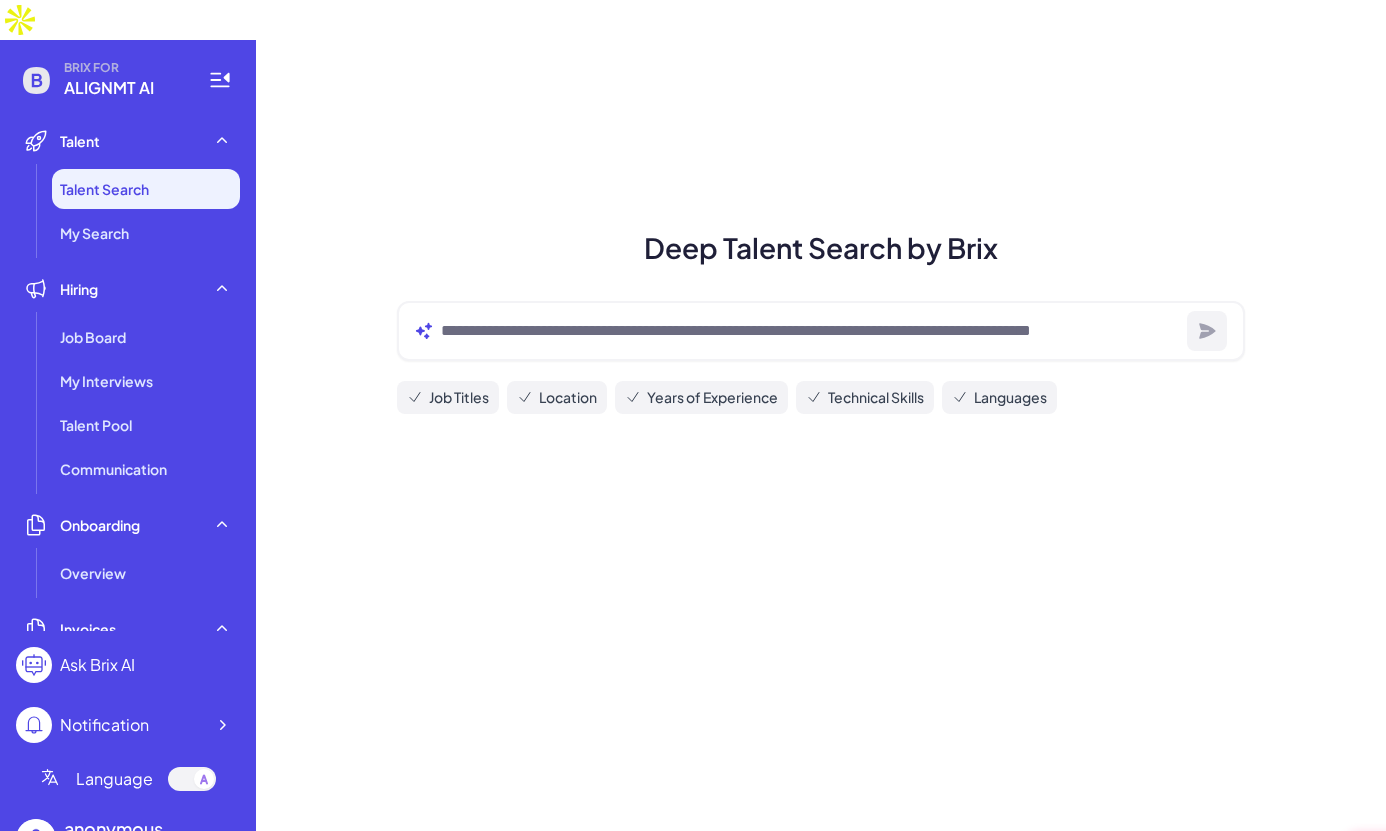 scroll, scrollTop: 0, scrollLeft: 0, axis: both 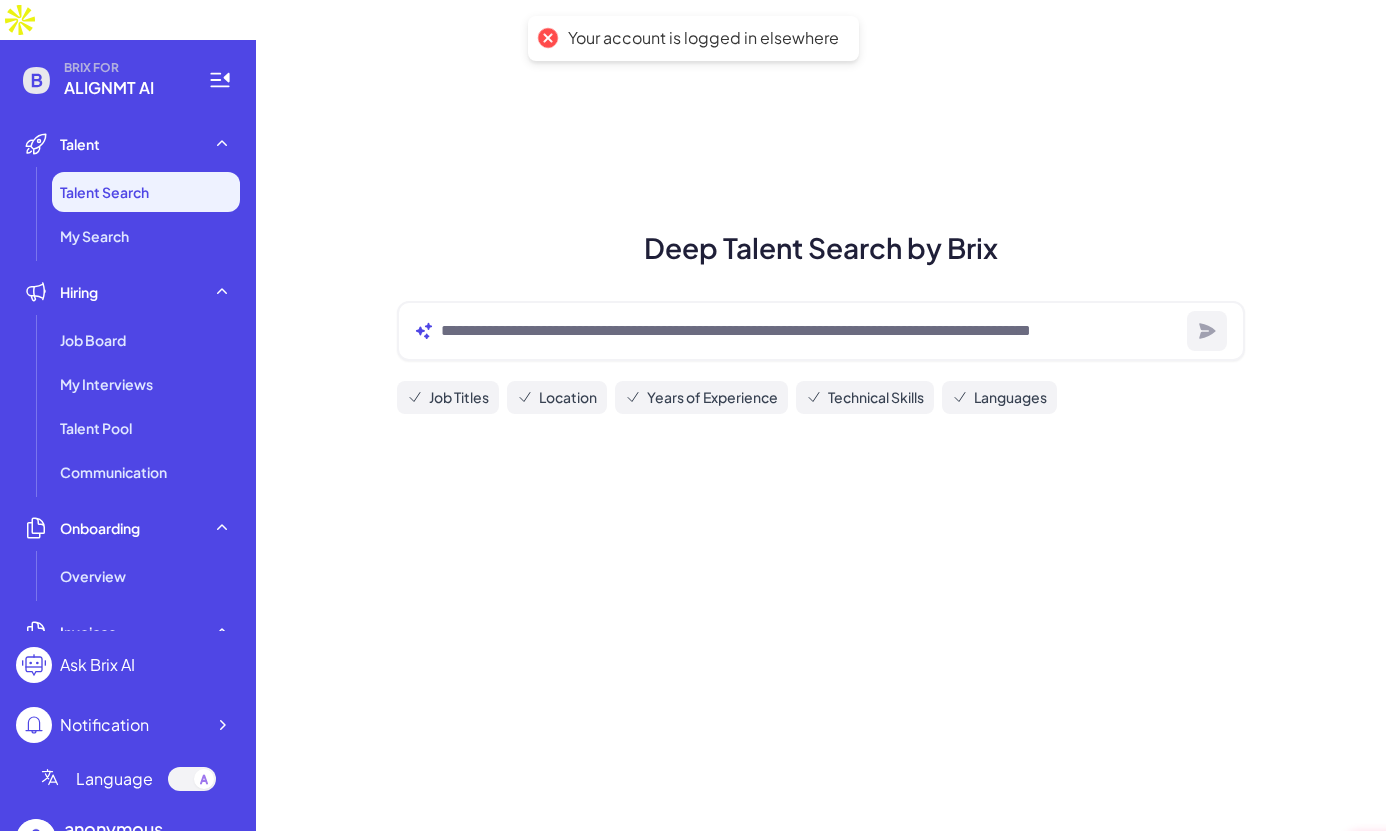 click on "Talent Search" at bounding box center [146, 192] 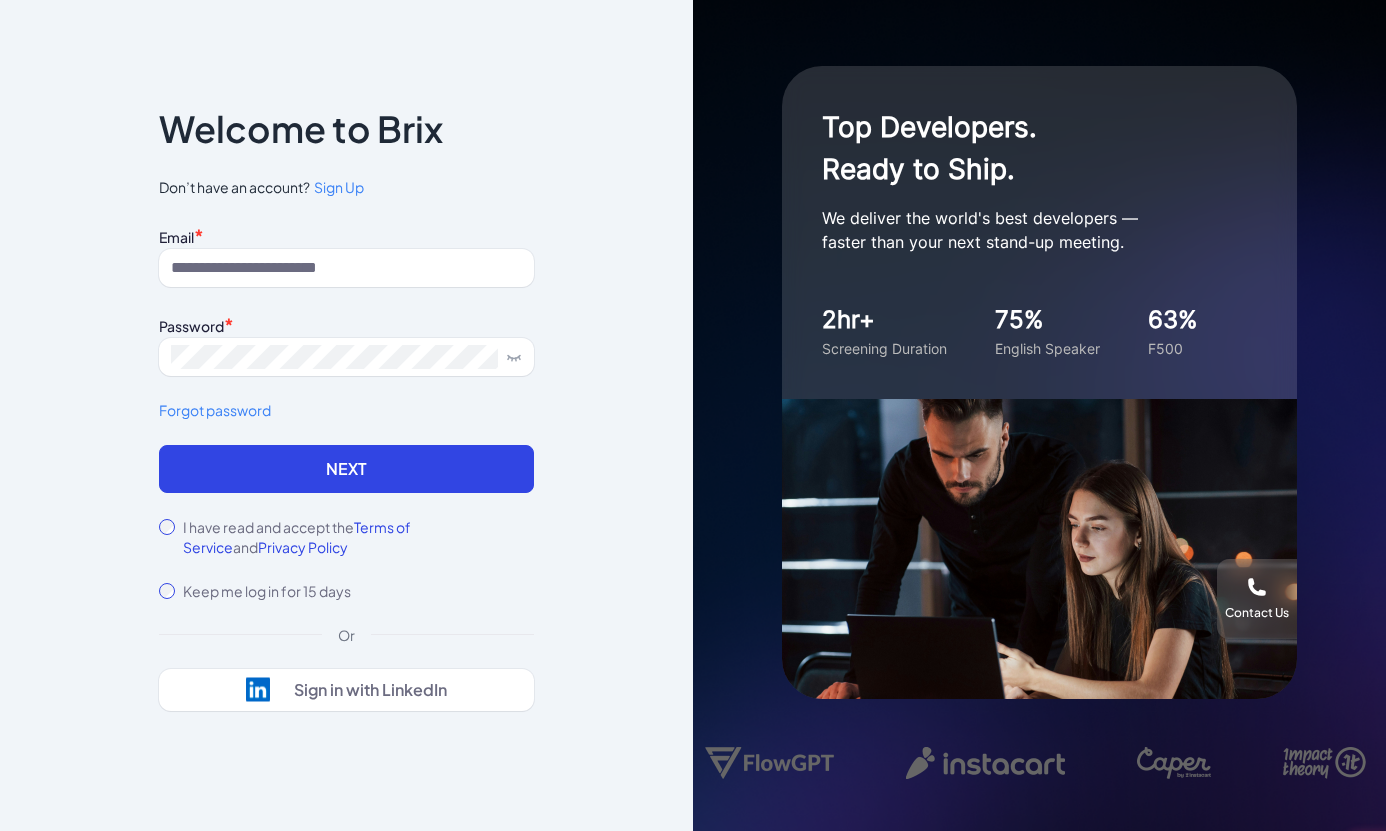 scroll, scrollTop: 0, scrollLeft: 0, axis: both 